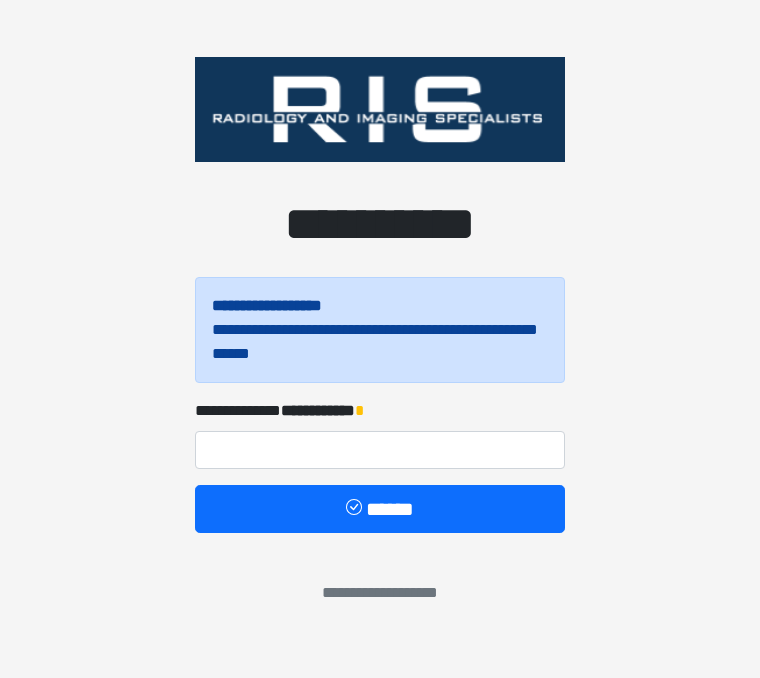 scroll, scrollTop: 0, scrollLeft: 0, axis: both 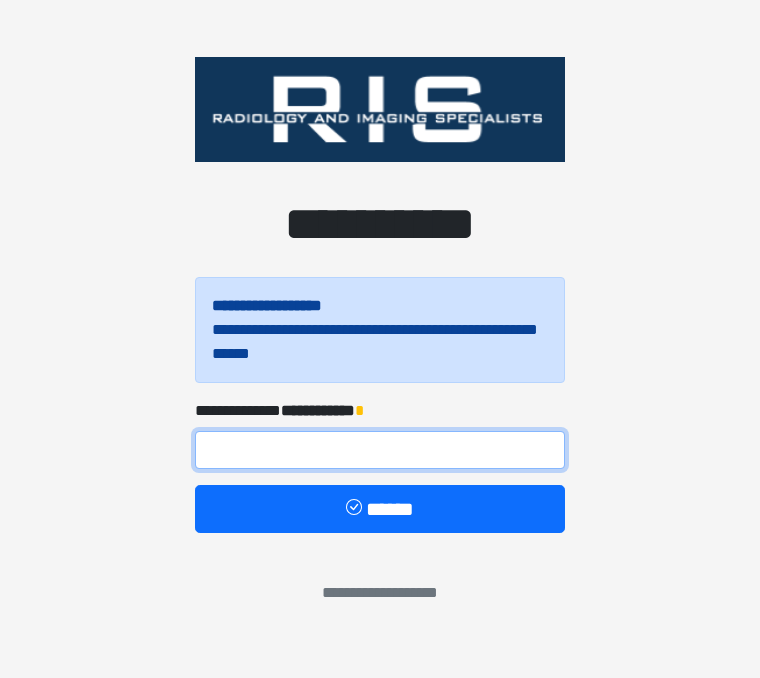 click at bounding box center (380, 450) 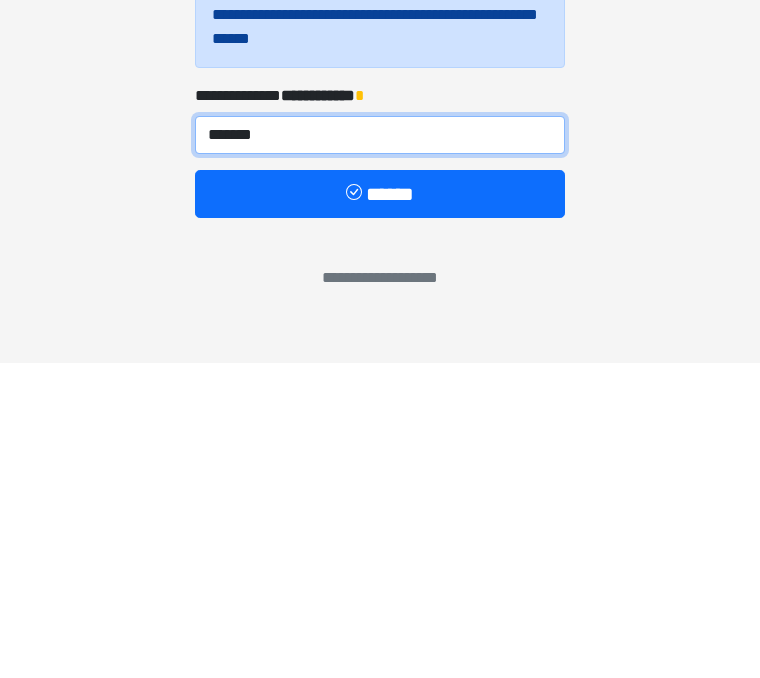 click on "*******" at bounding box center (380, 450) 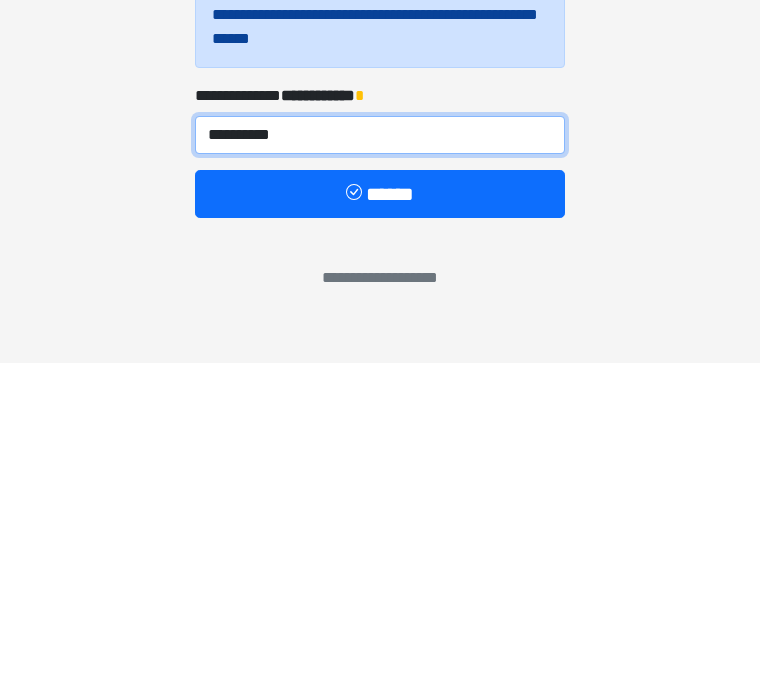 type on "**********" 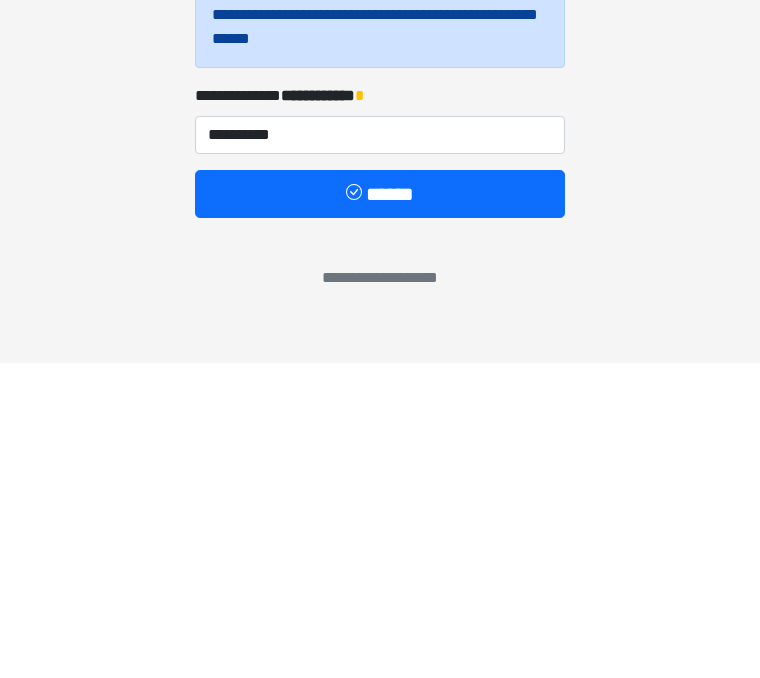 click on "******" at bounding box center (380, 509) 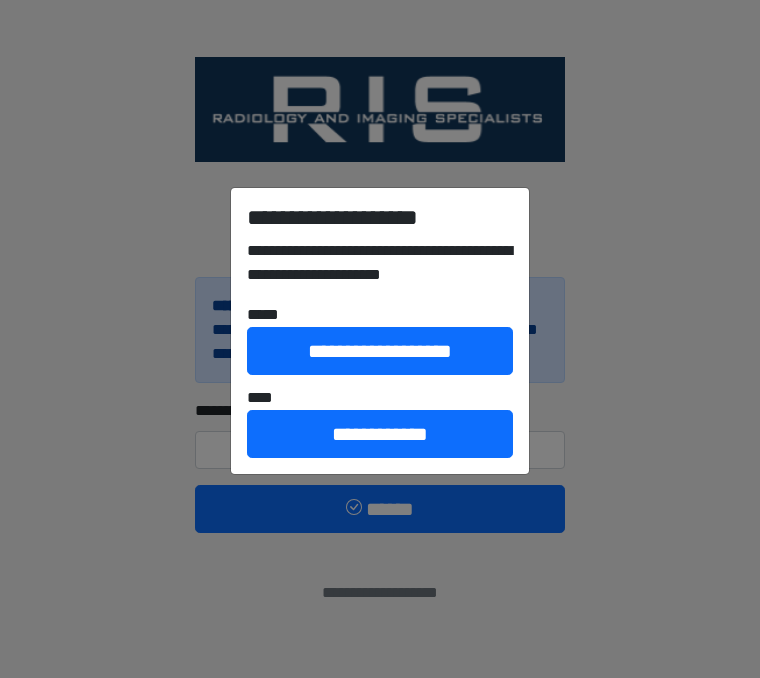 click on "**********" at bounding box center [380, 339] 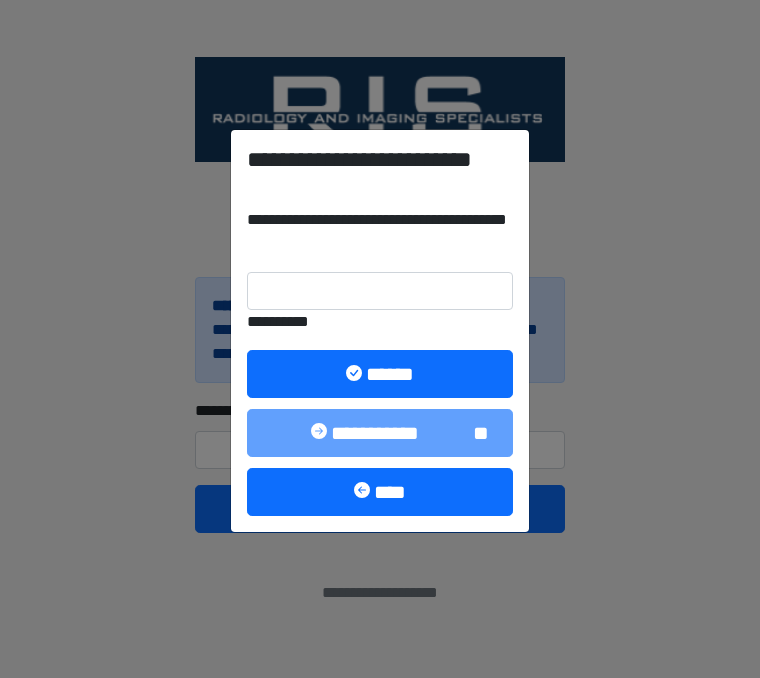 click on "**********" at bounding box center [380, 330] 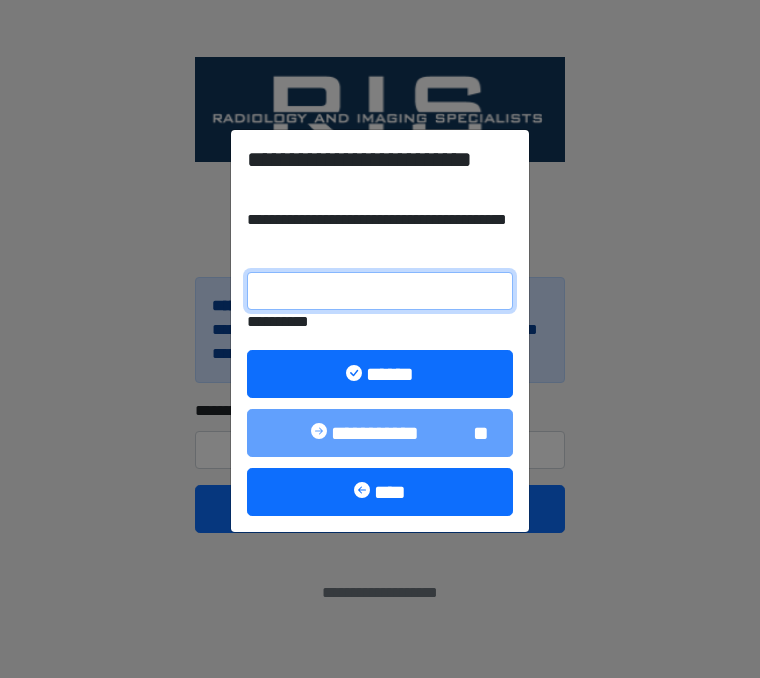click on "**********" at bounding box center [380, 291] 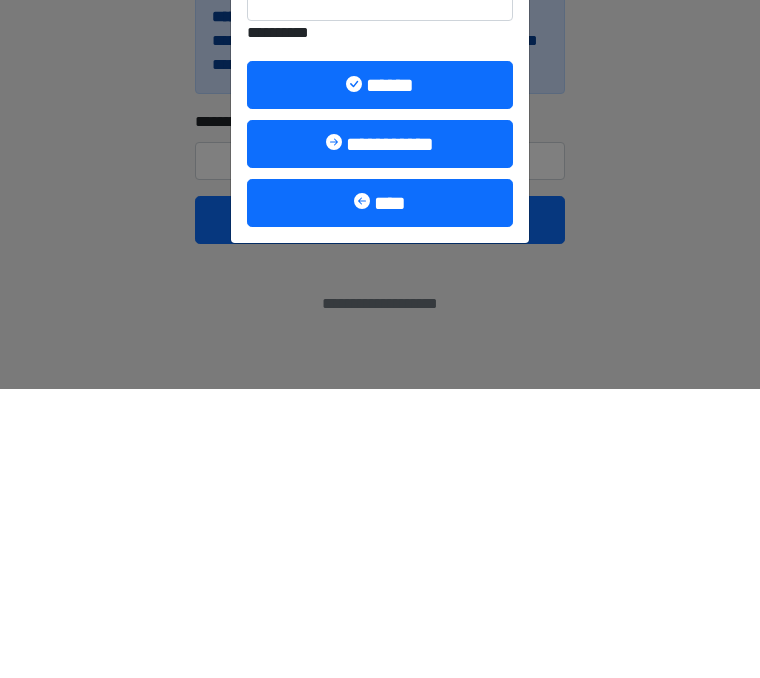 click on "******" at bounding box center [380, 374] 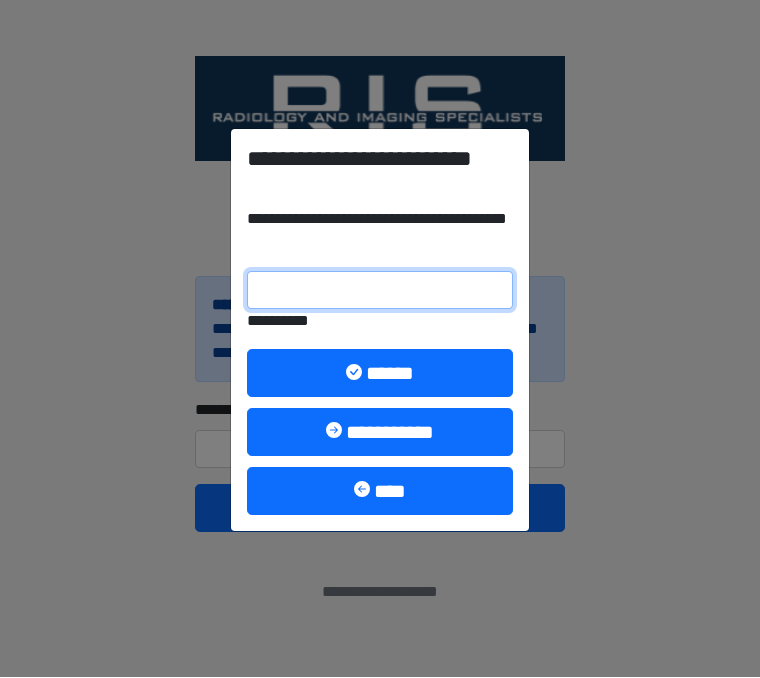 click on "**********" at bounding box center (380, 291) 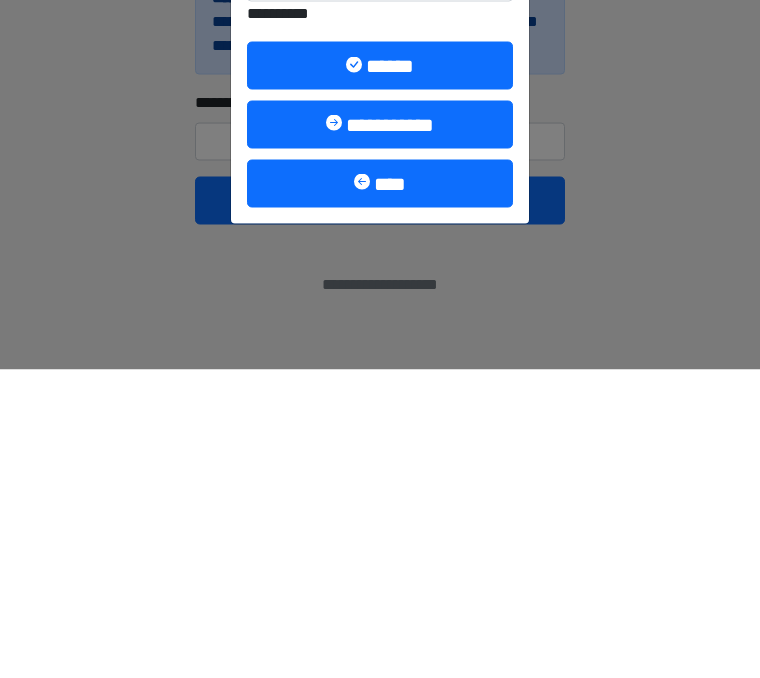 click on "****" at bounding box center [380, 492] 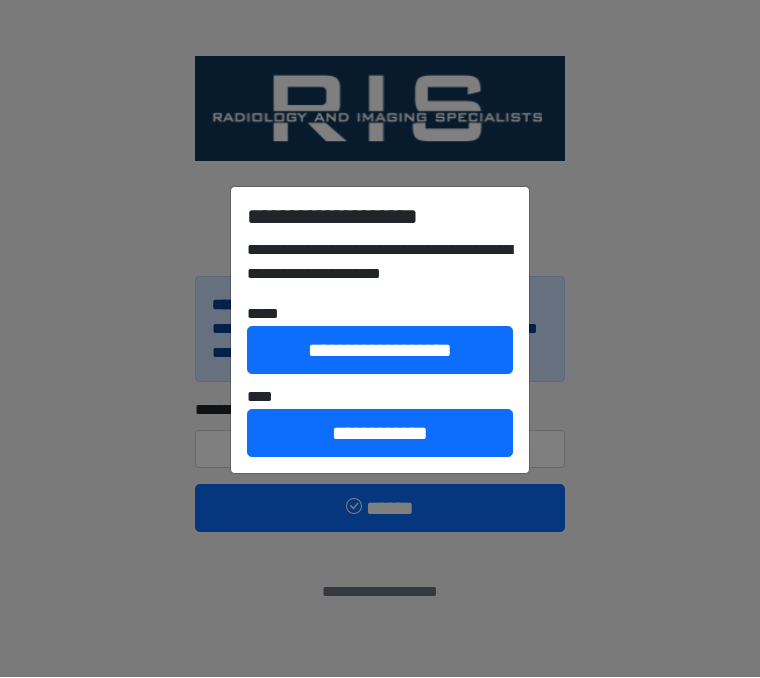 click on "**********" at bounding box center [380, 434] 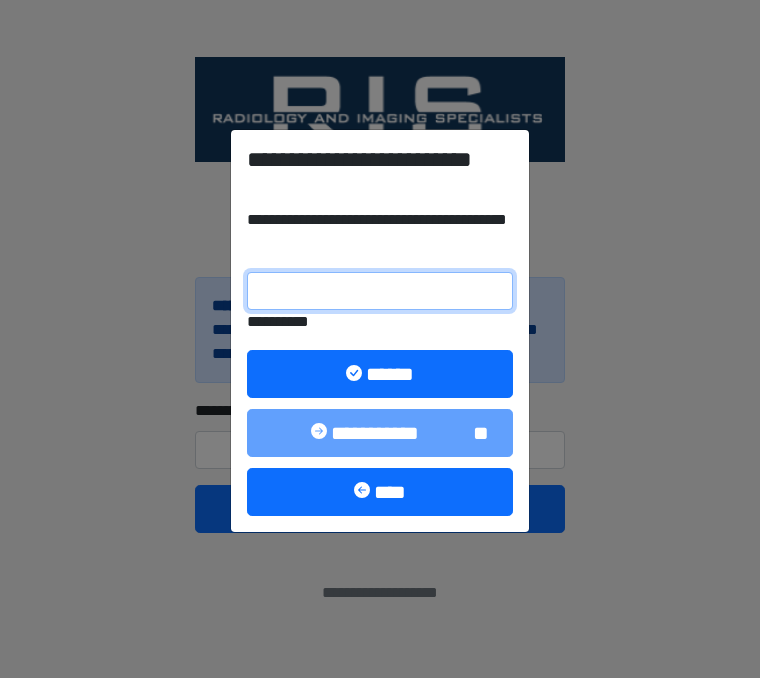 click on "**********" at bounding box center [380, 291] 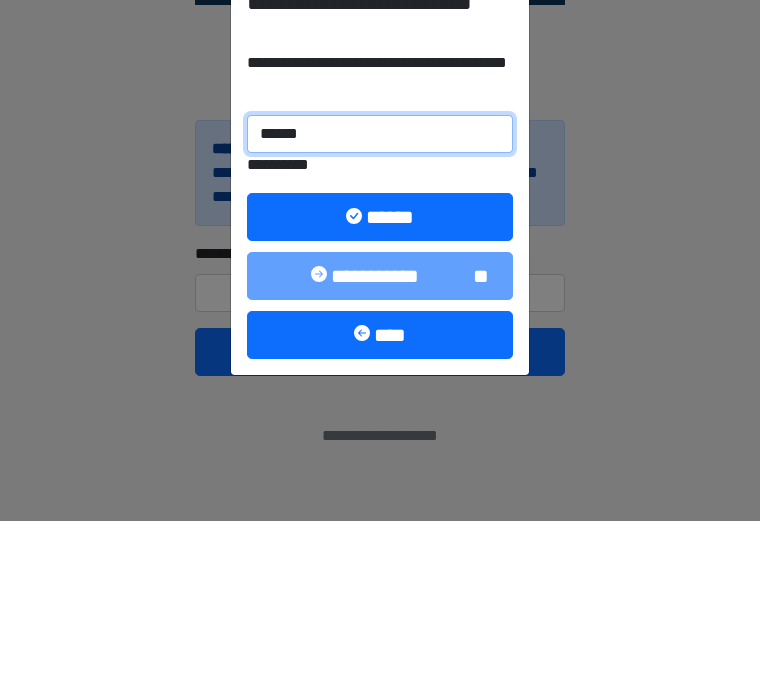 type on "******" 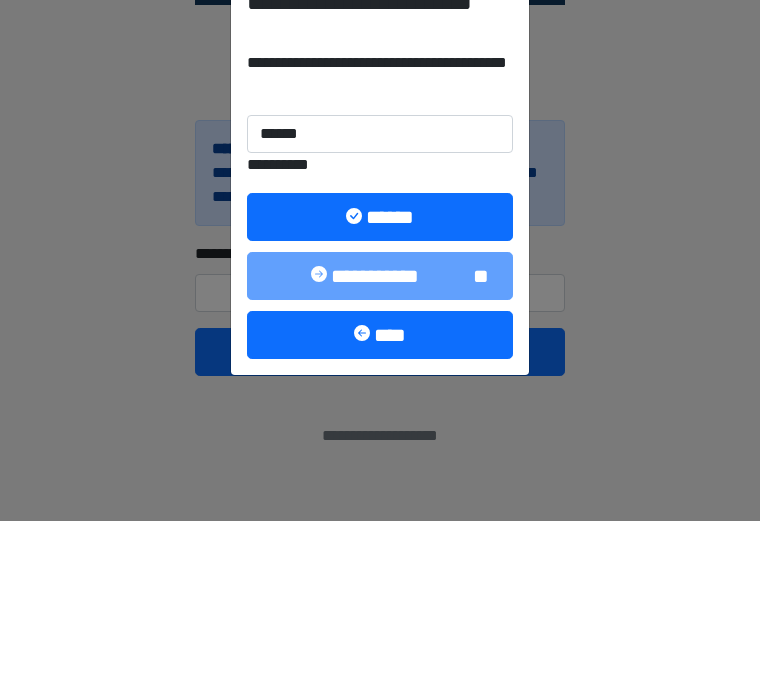click on "******" at bounding box center (380, 374) 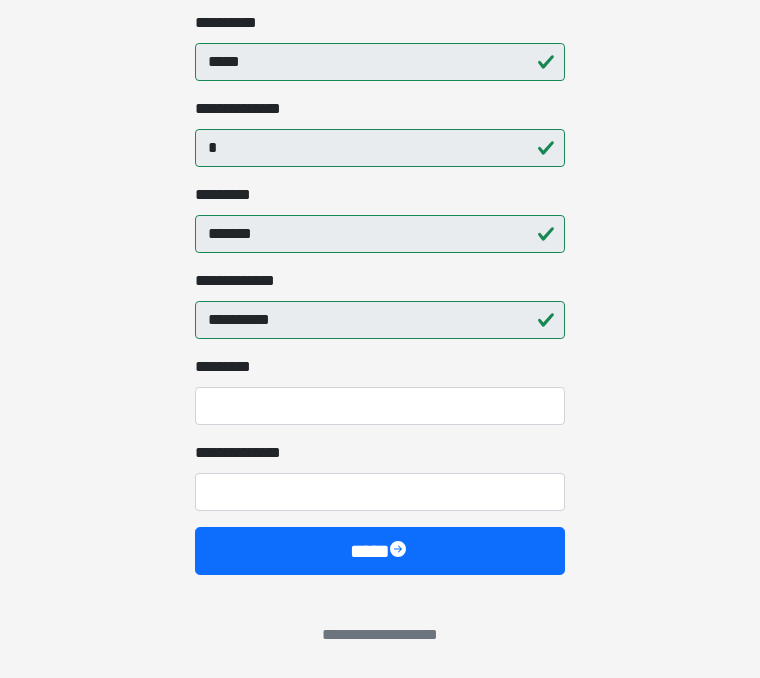 scroll, scrollTop: 416, scrollLeft: 0, axis: vertical 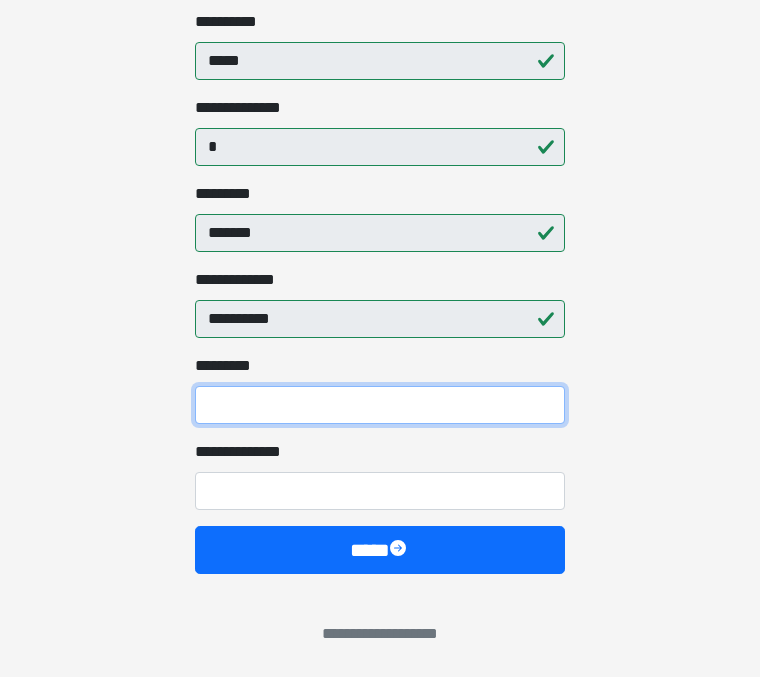 click on "******* *" at bounding box center [380, 406] 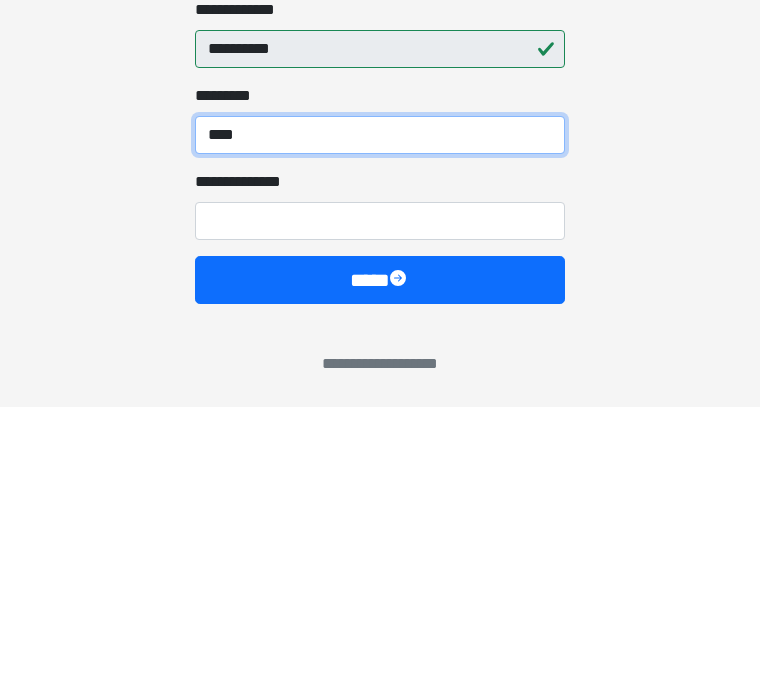 type on "****" 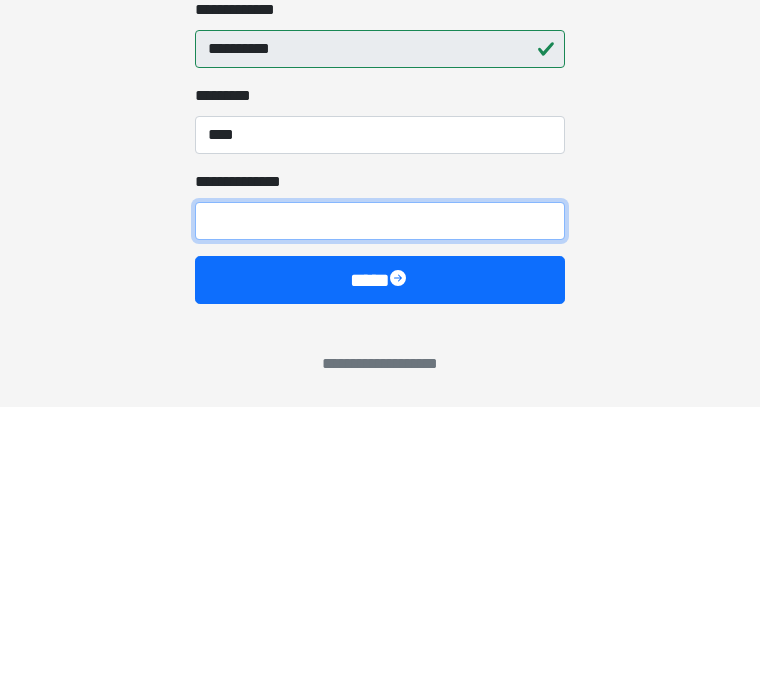 click on "**********" at bounding box center (380, 492) 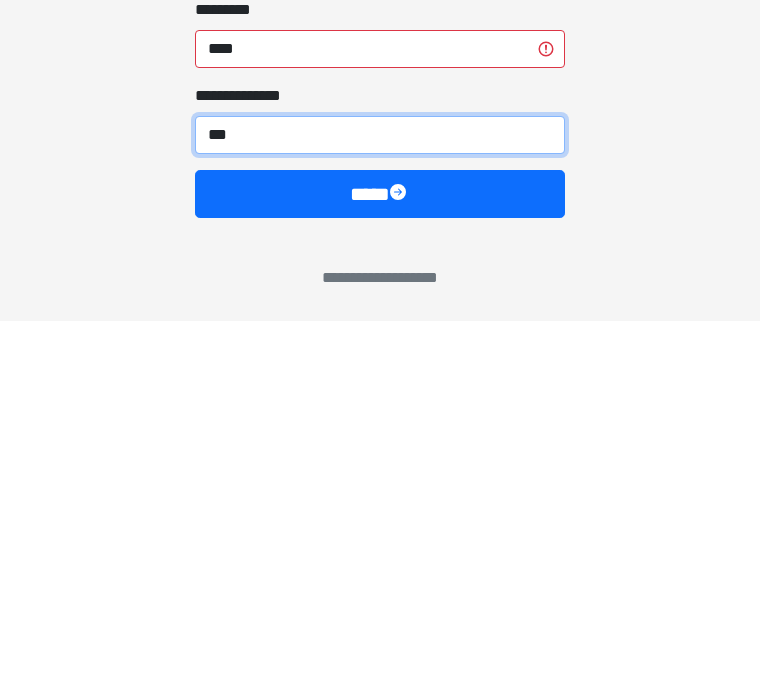 type on "***" 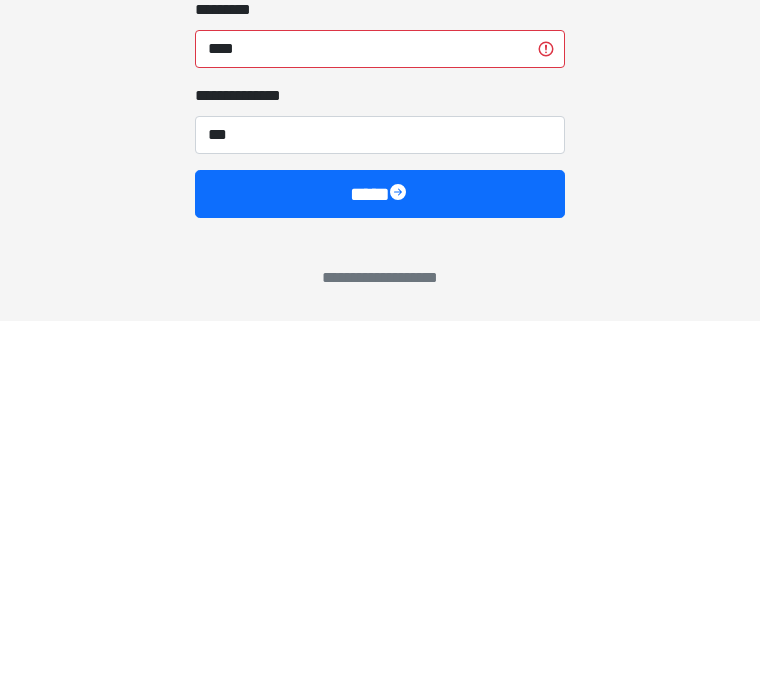 click on "****" at bounding box center (380, 551) 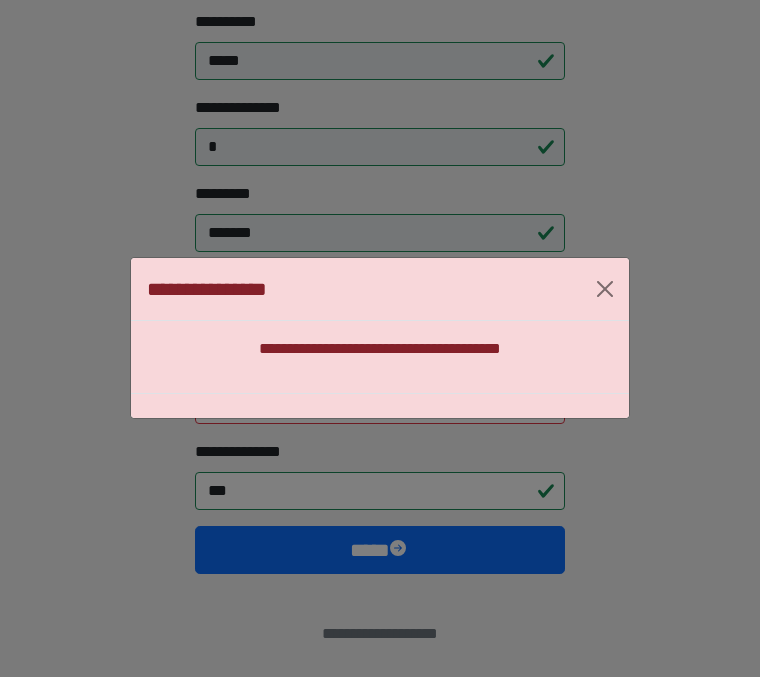 click at bounding box center [605, 290] 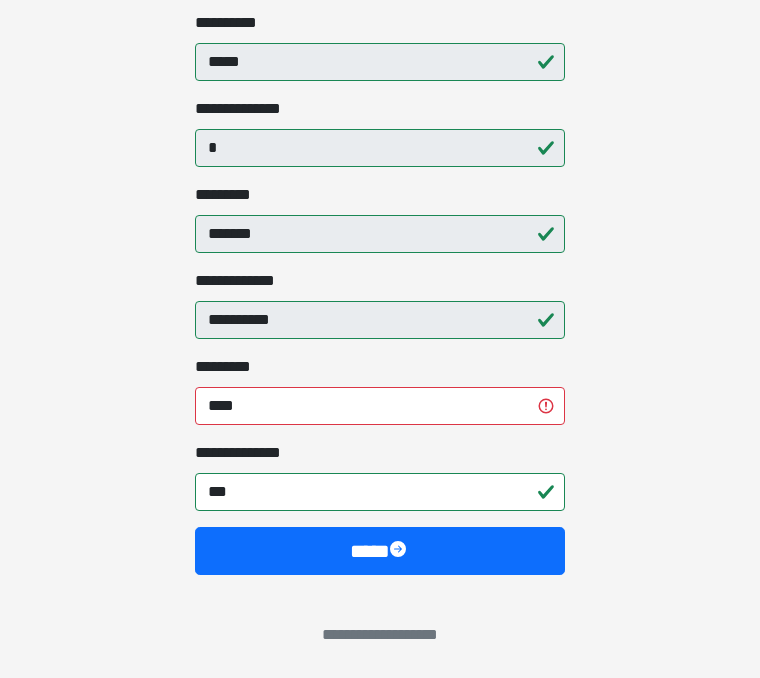 click on "******* *
****" at bounding box center (380, 390) 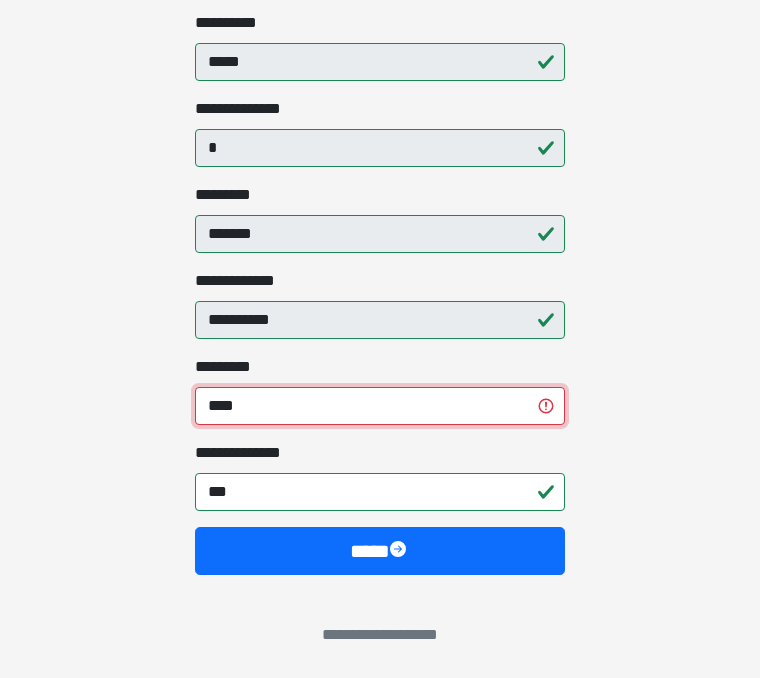 click on "****" at bounding box center [380, 406] 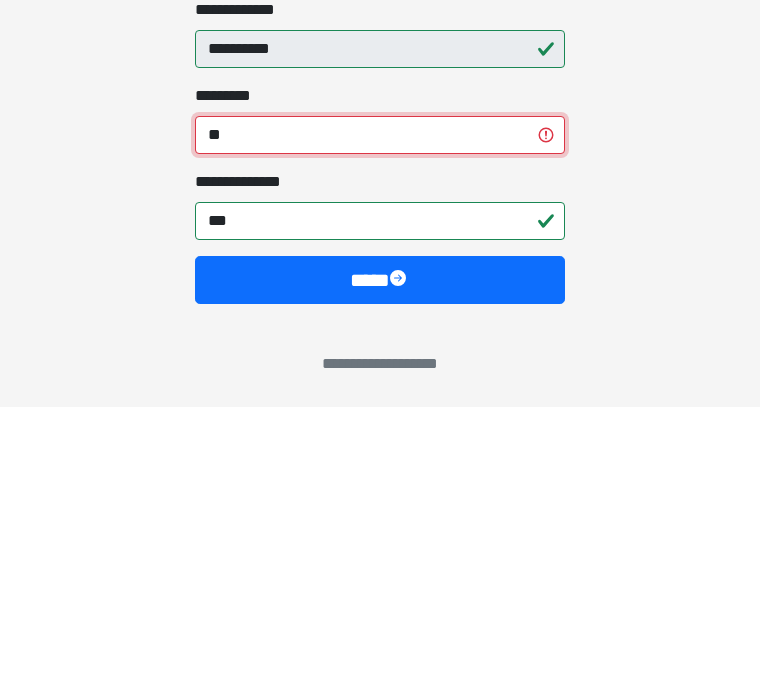 type on "*" 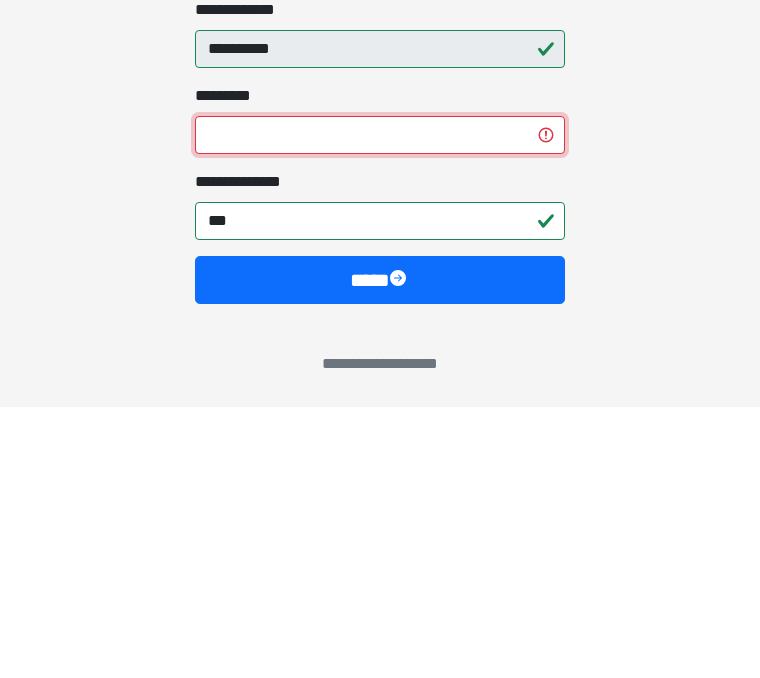 click on "******* *" at bounding box center (380, 406) 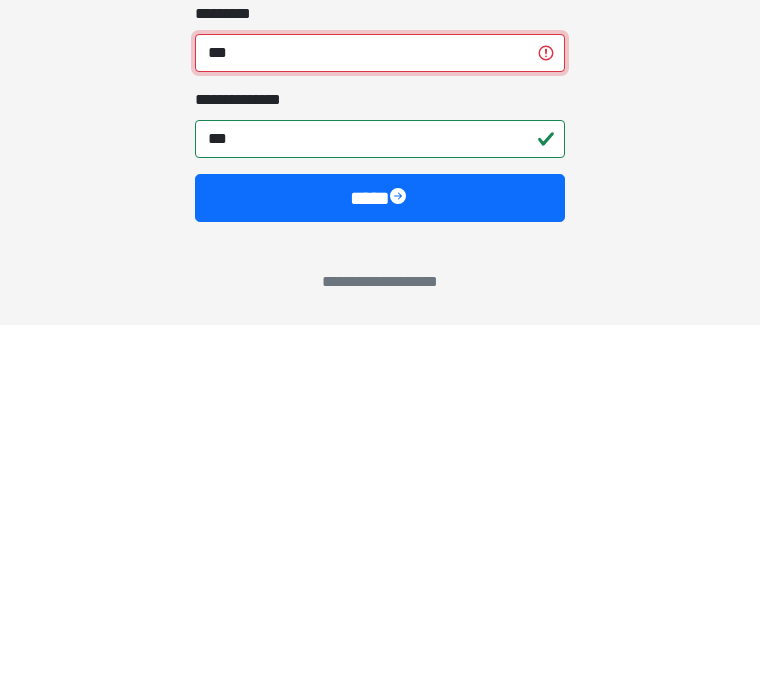 type on "***" 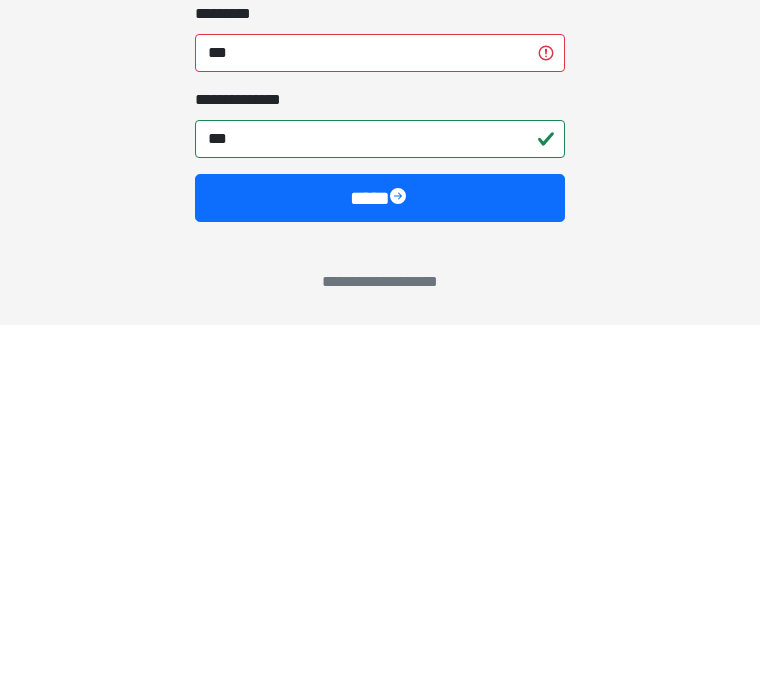 click on "**********" at bounding box center [380, 253] 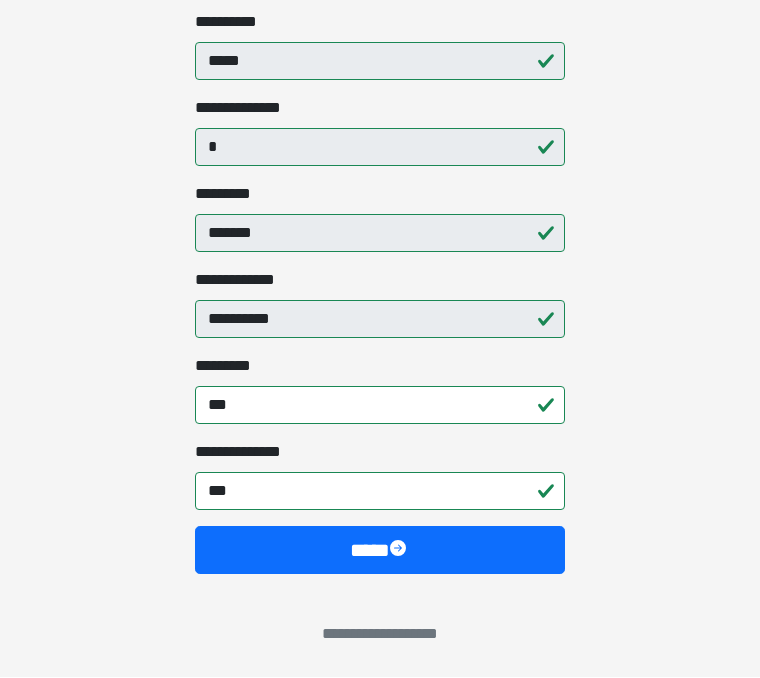 click on "****" at bounding box center [380, 551] 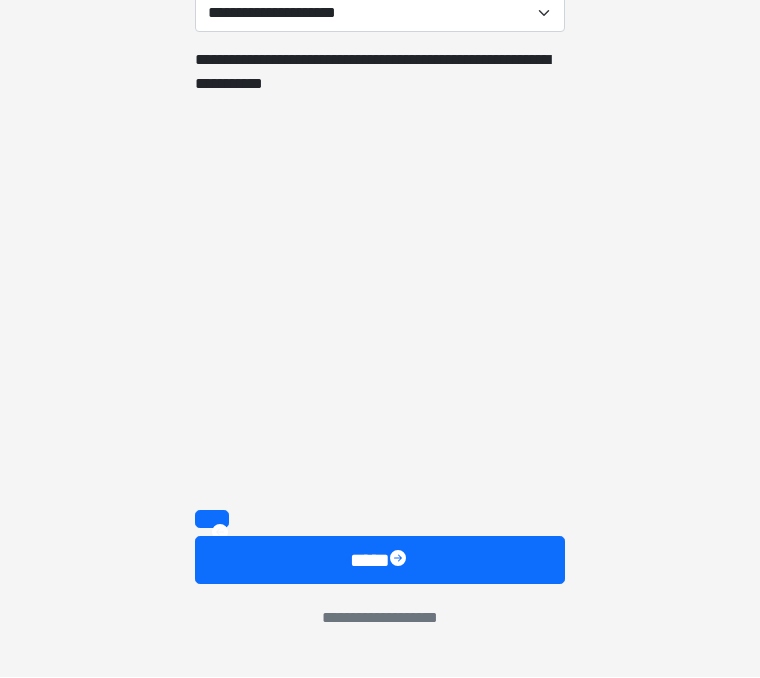 scroll, scrollTop: 66, scrollLeft: 0, axis: vertical 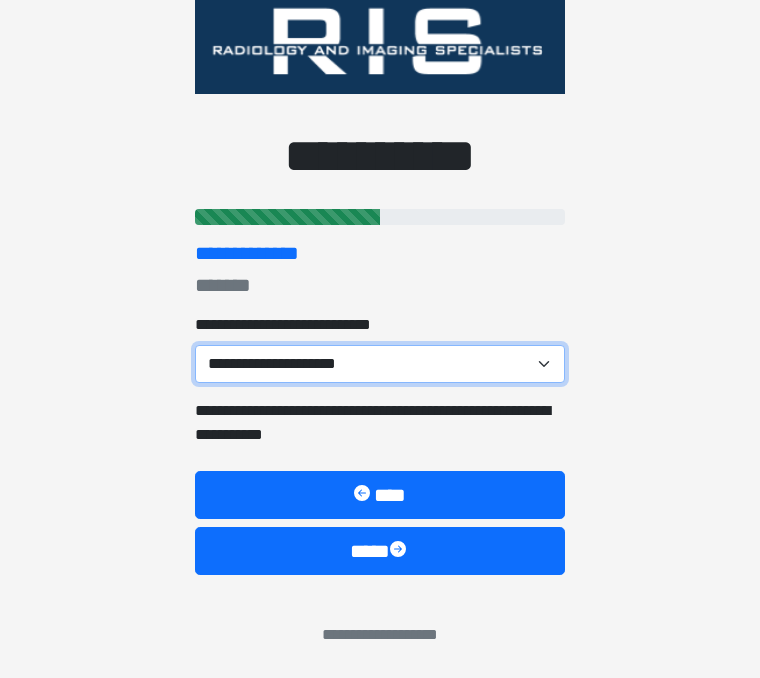 click on "**********" at bounding box center (380, 364) 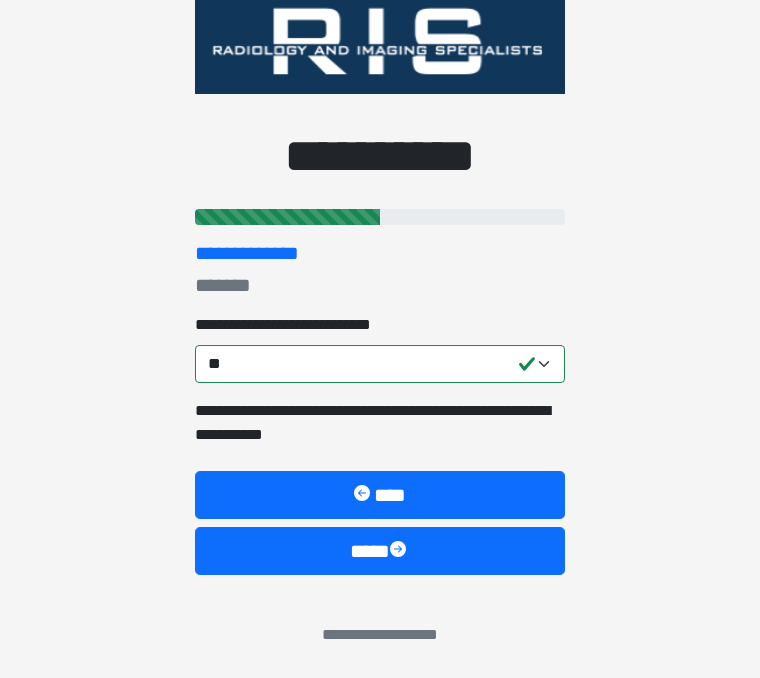 click on "****" at bounding box center [380, 551] 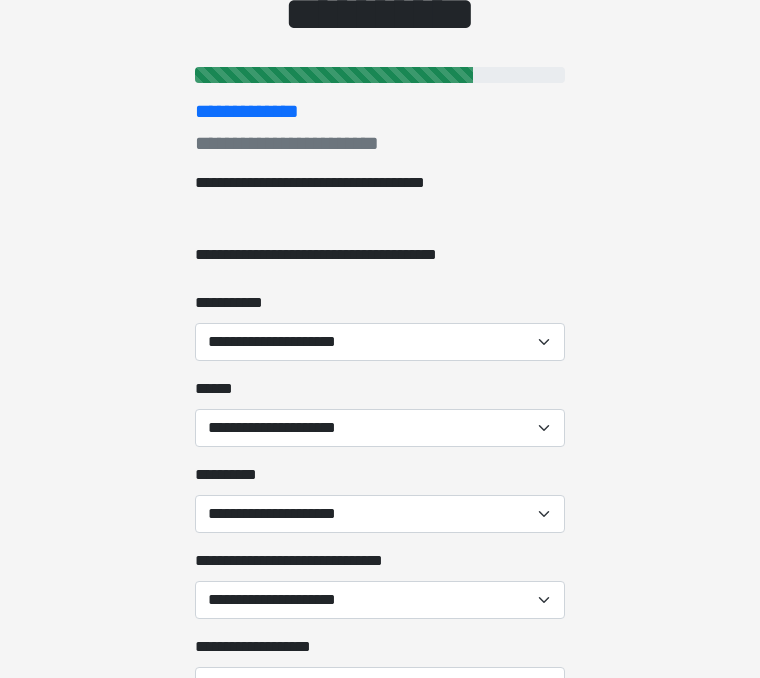 scroll, scrollTop: 218, scrollLeft: 0, axis: vertical 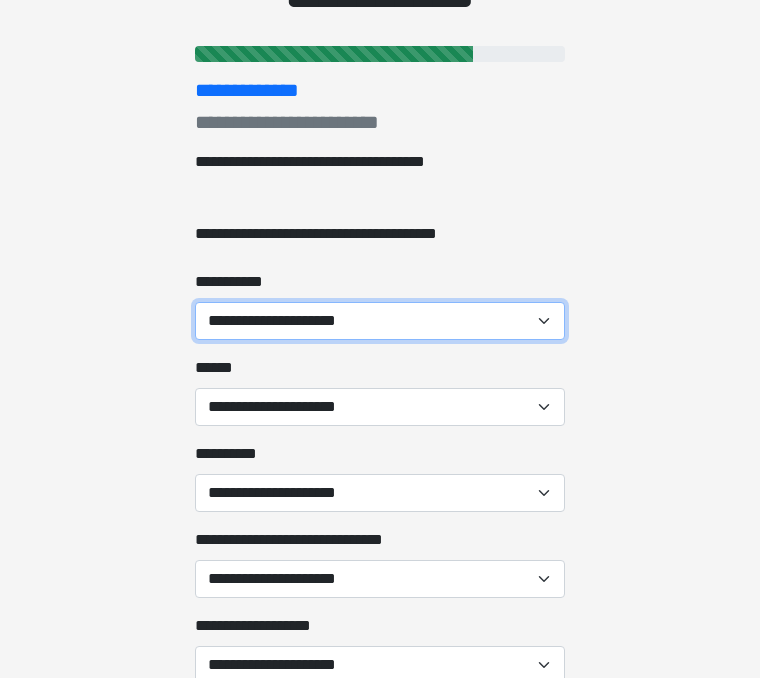click on "**********" at bounding box center (380, 322) 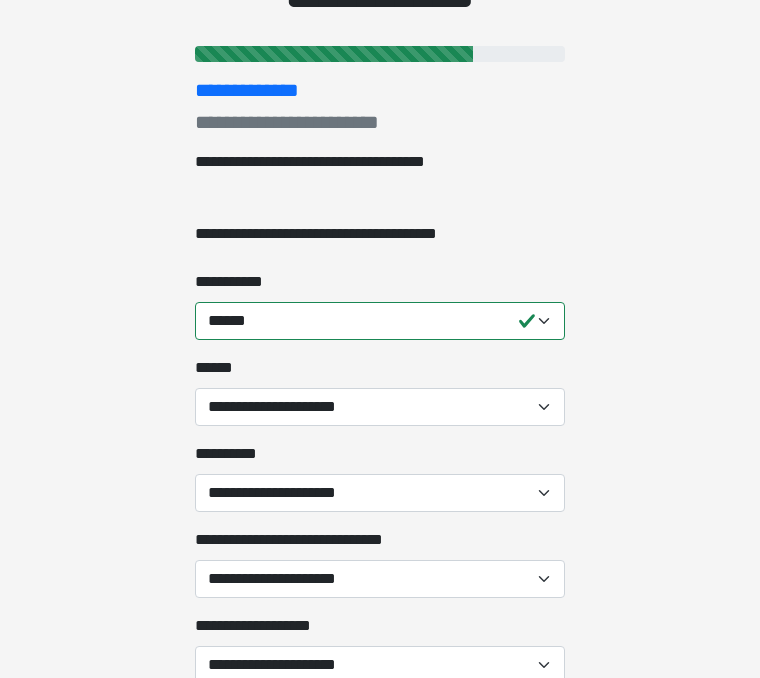 click on "**********" at bounding box center [380, 1231] 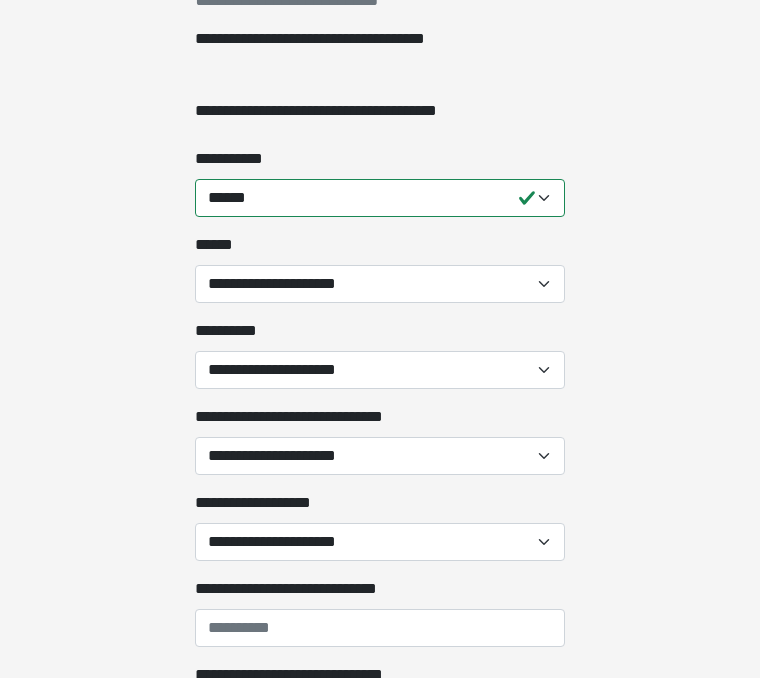 scroll, scrollTop: 356, scrollLeft: 0, axis: vertical 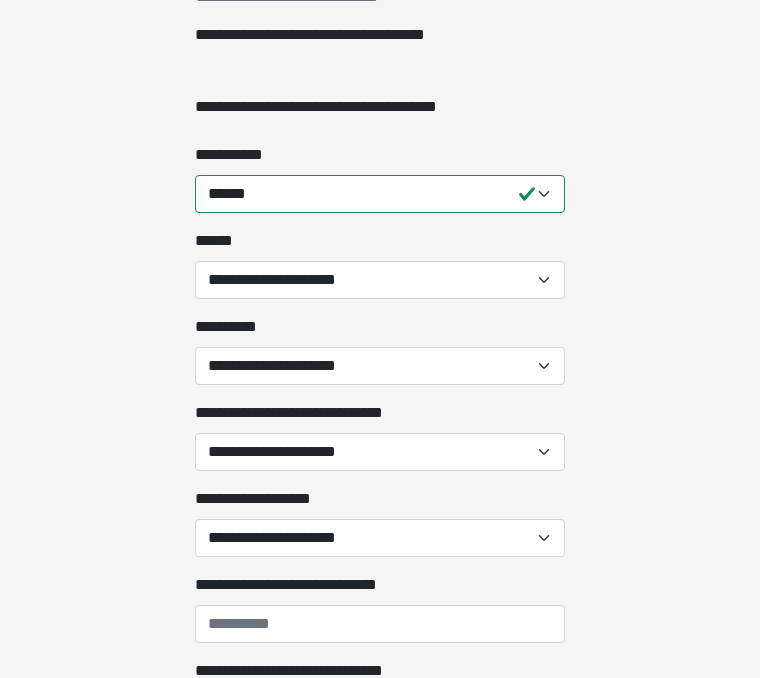 click on "**********" at bounding box center [380, -17] 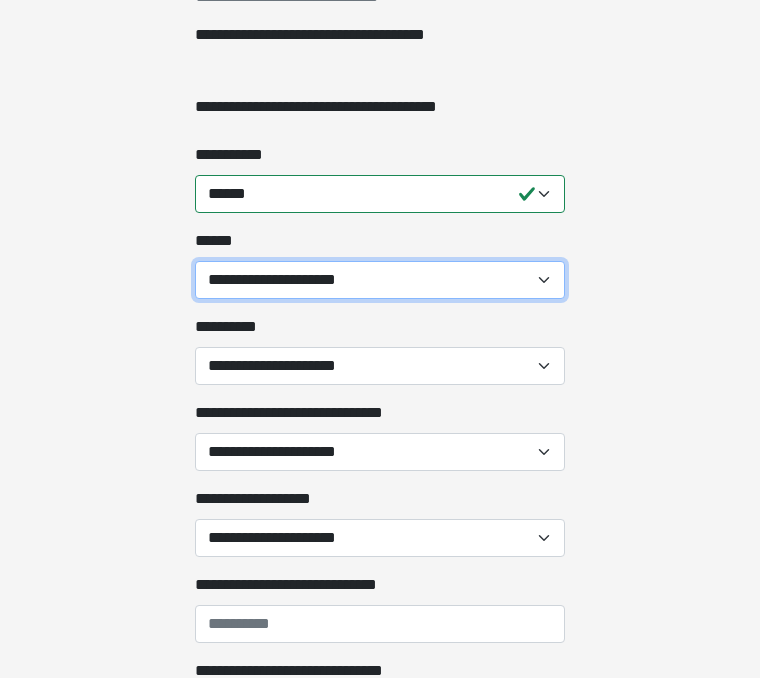 click on "**********" at bounding box center (380, 280) 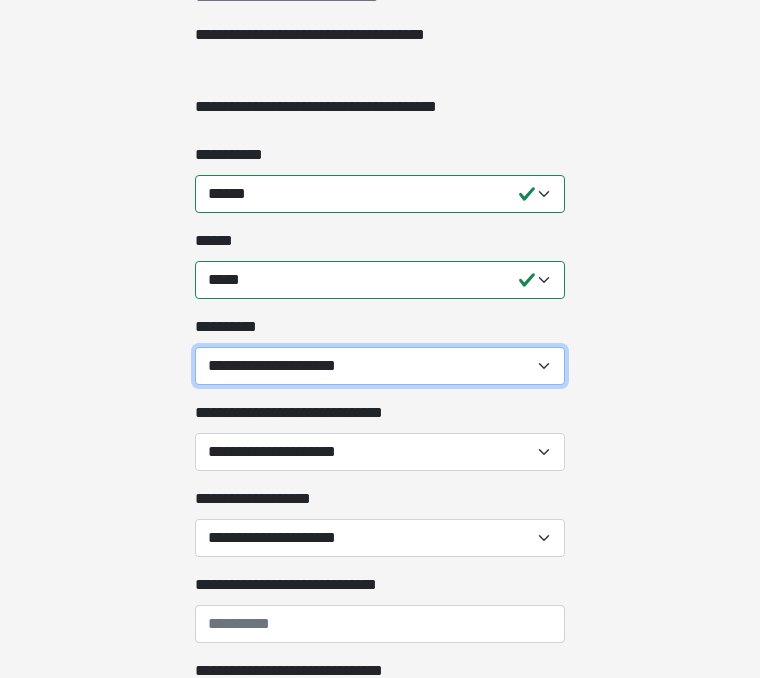 click on "**********" at bounding box center [380, 366] 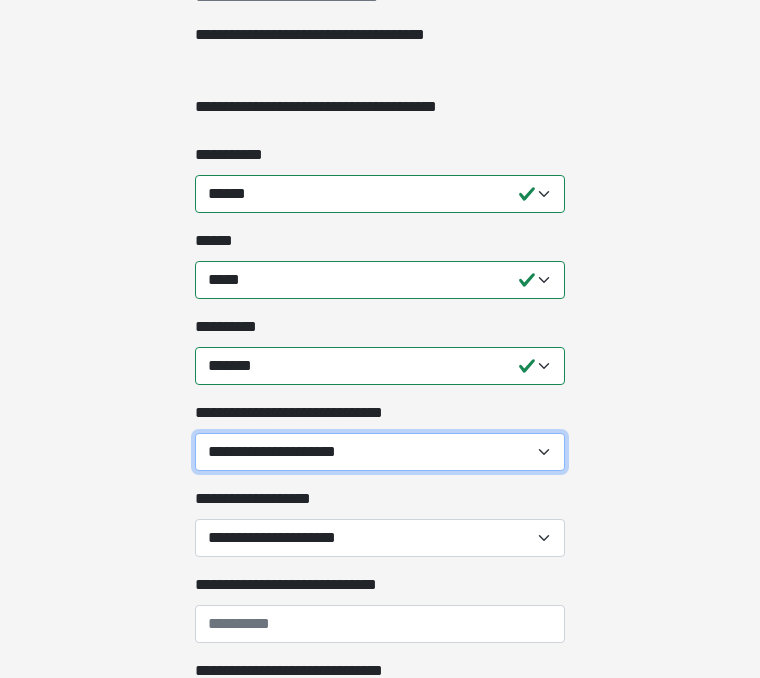 click on "**********" at bounding box center [380, 452] 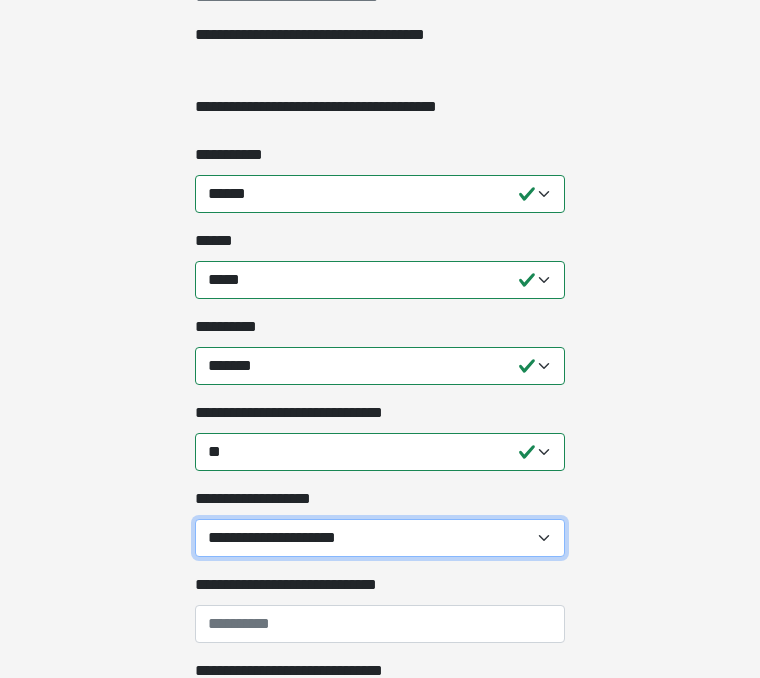 click on "**********" at bounding box center [380, 538] 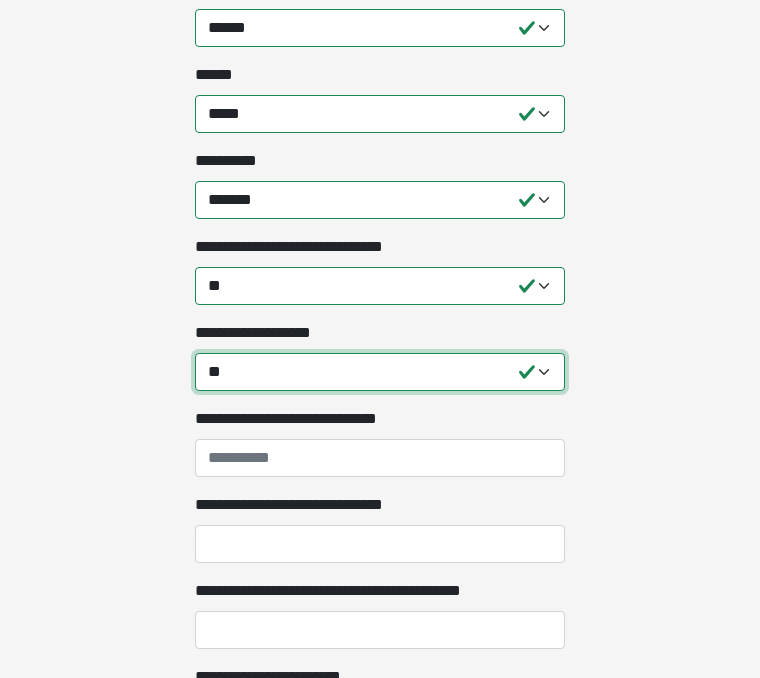 scroll, scrollTop: 524, scrollLeft: 0, axis: vertical 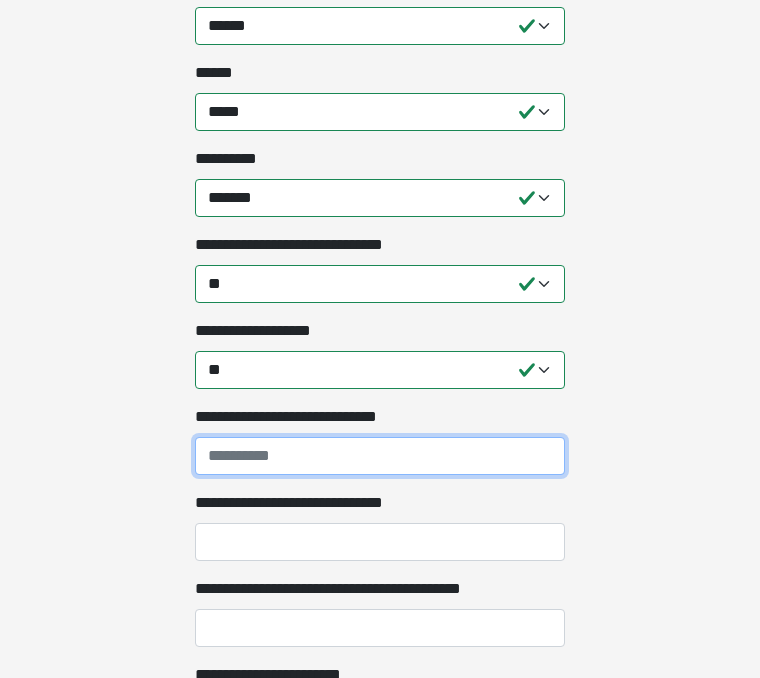 click on "**********" at bounding box center [380, 456] 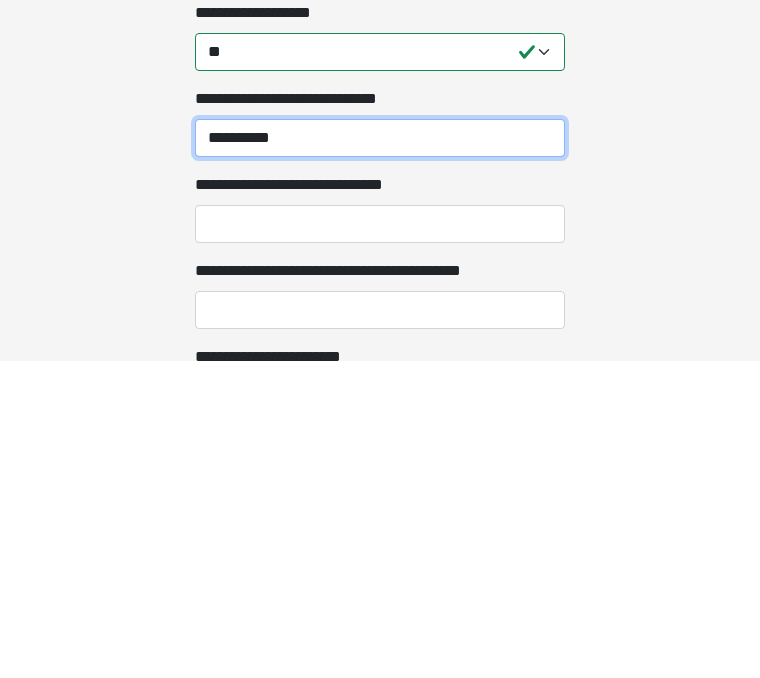 type on "**********" 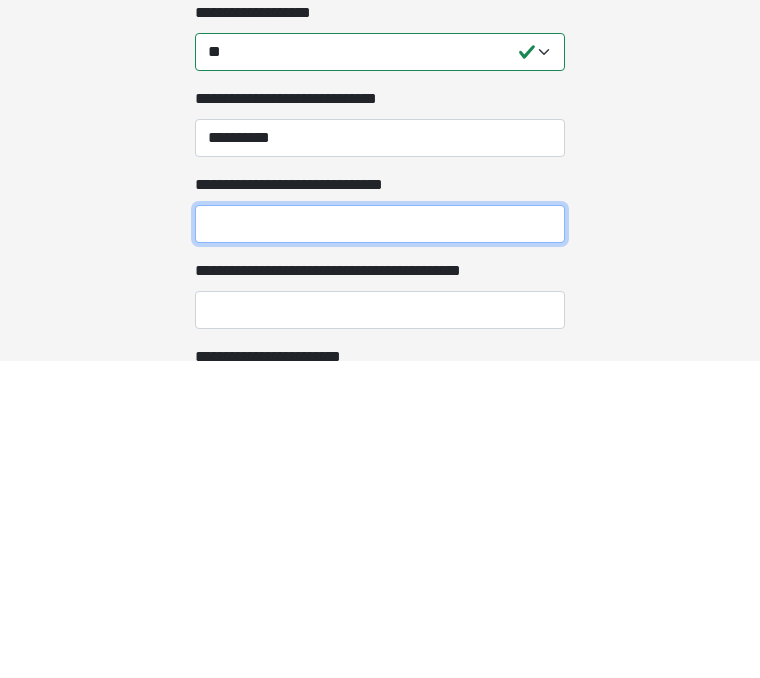 click on "**********" at bounding box center (380, 542) 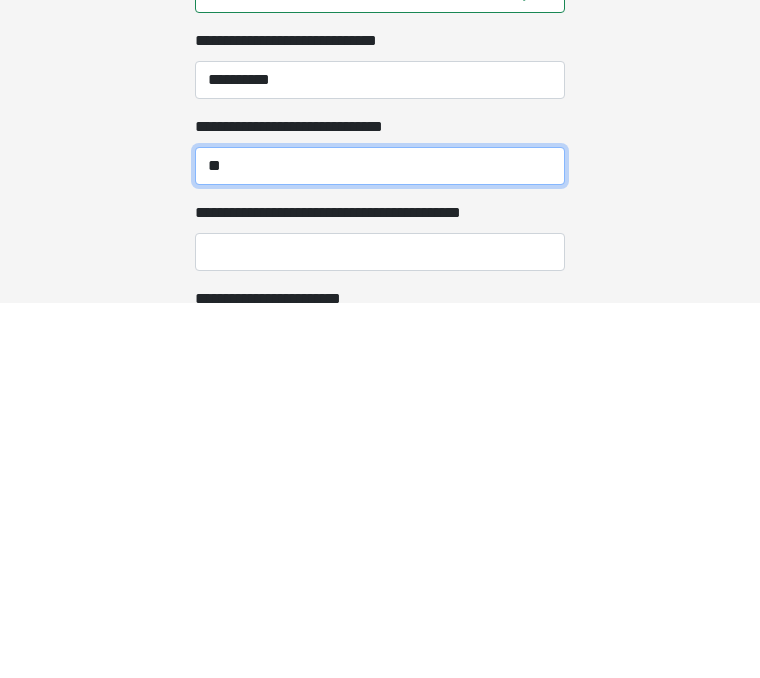 type on "*" 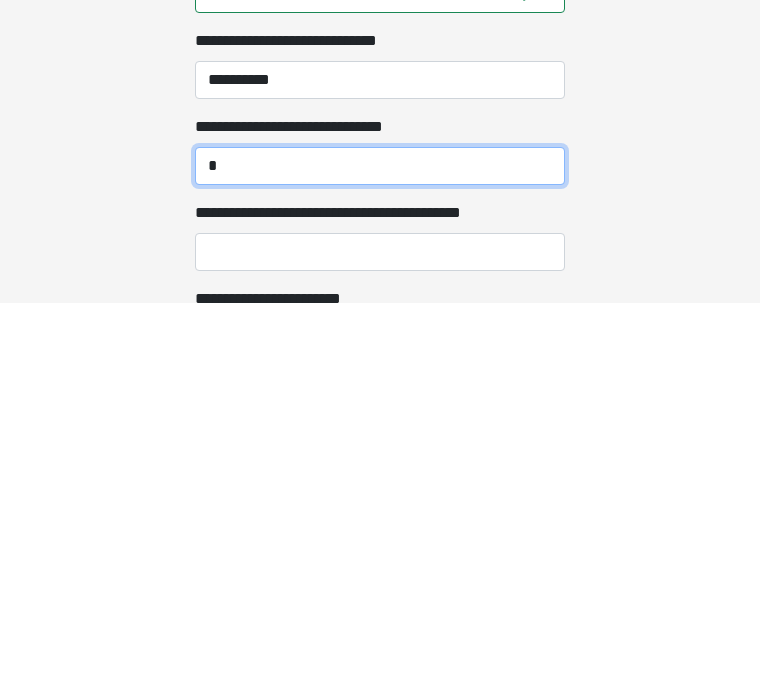 type on "*" 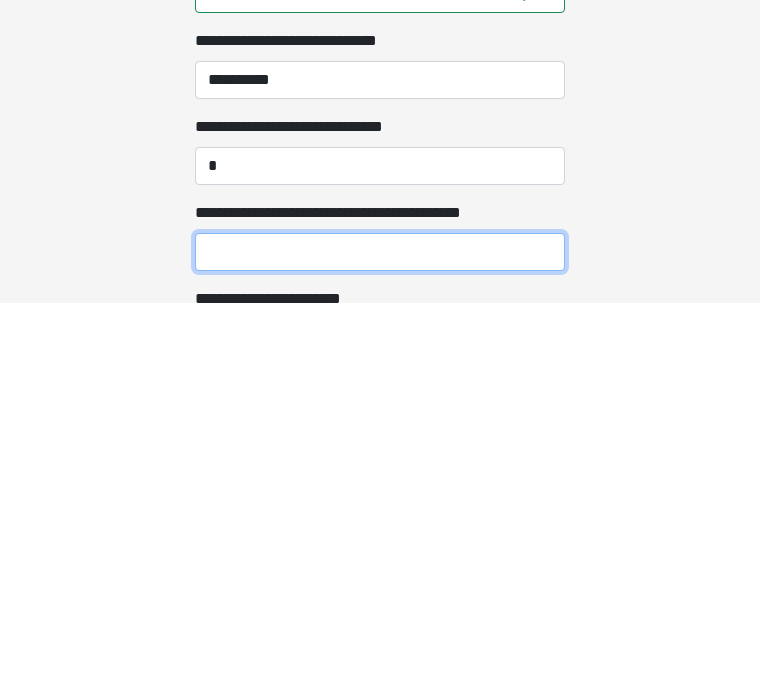 click on "**********" at bounding box center (380, 628) 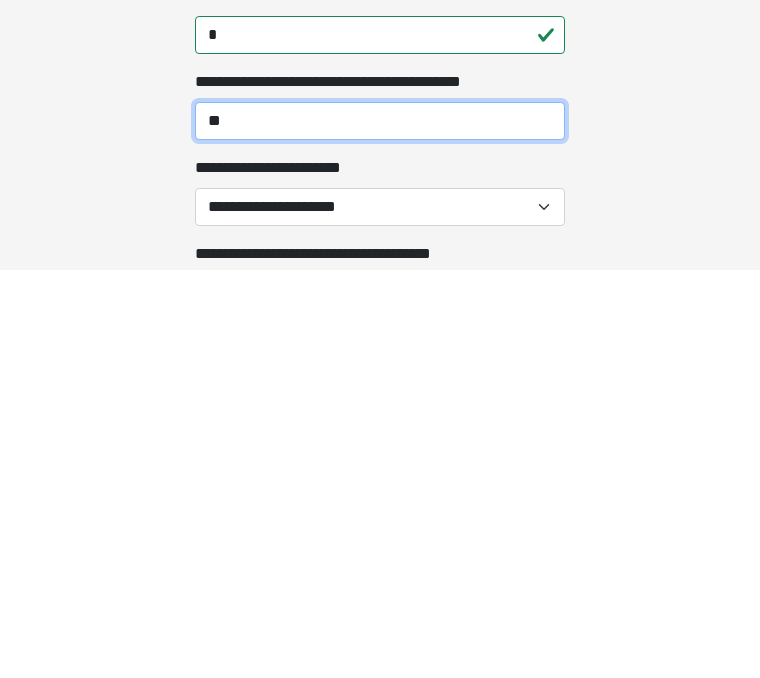 scroll, scrollTop: 627, scrollLeft: 0, axis: vertical 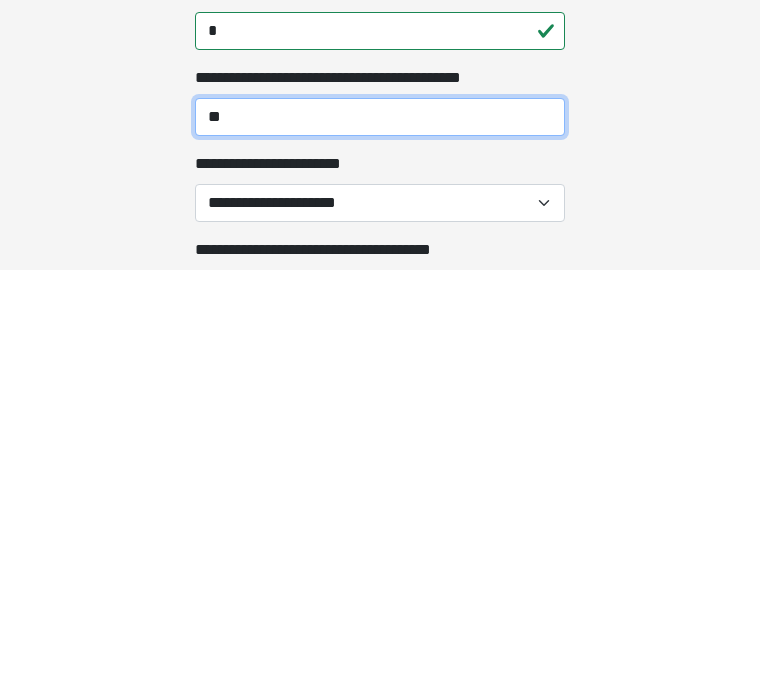 type on "**" 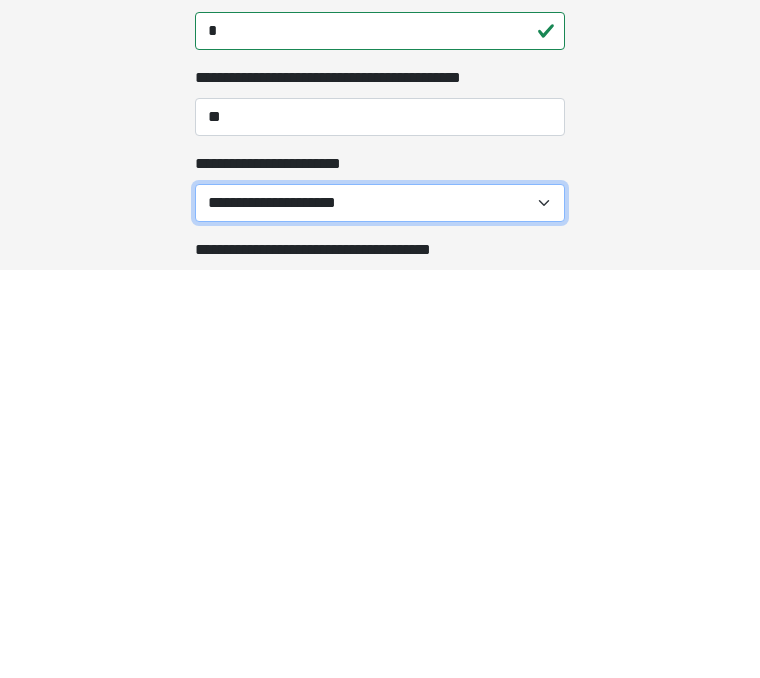 click on "**********" at bounding box center (380, 611) 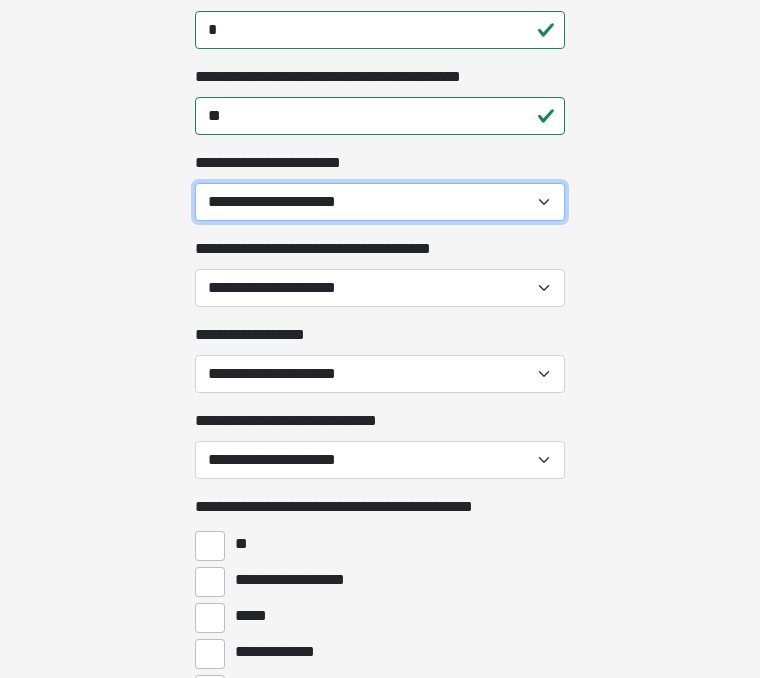 select on "*" 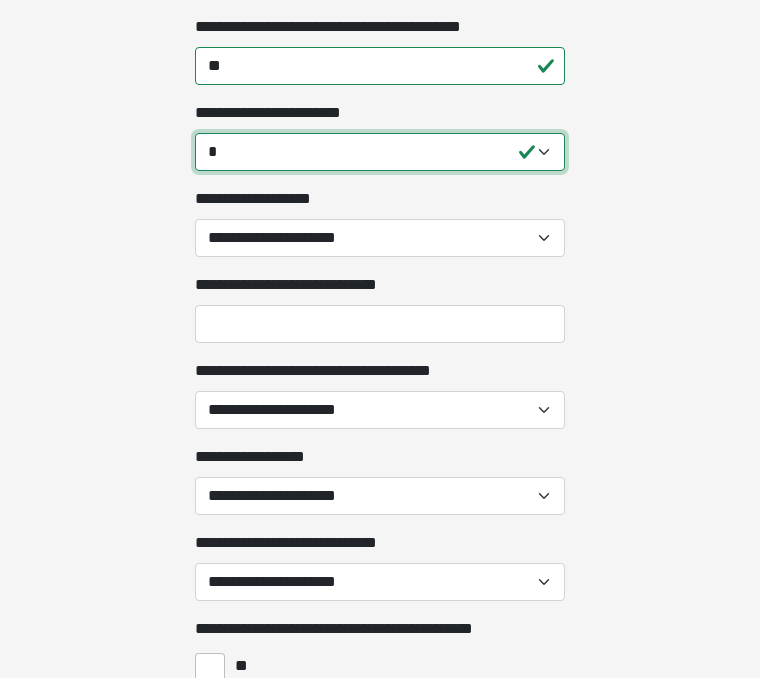 scroll, scrollTop: 1086, scrollLeft: 0, axis: vertical 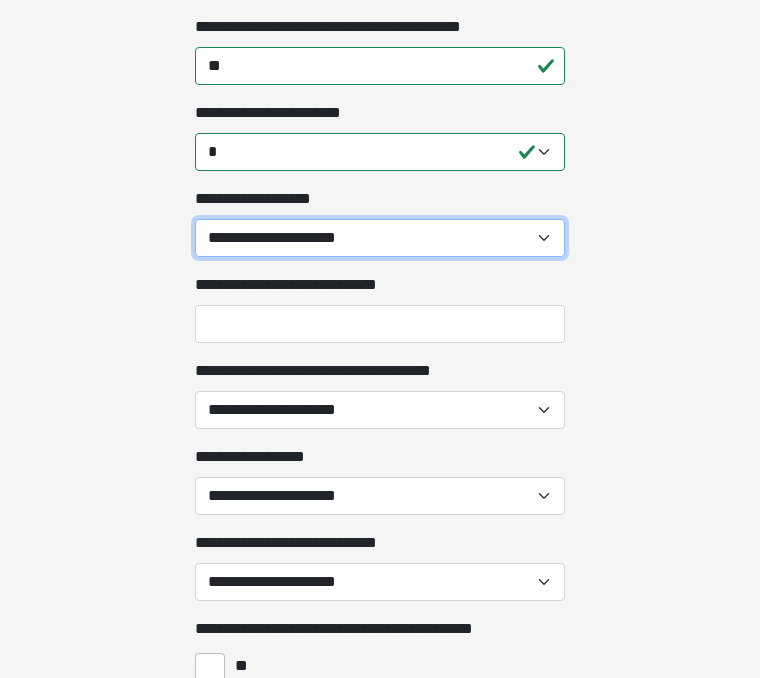 click on "**********" at bounding box center (380, 238) 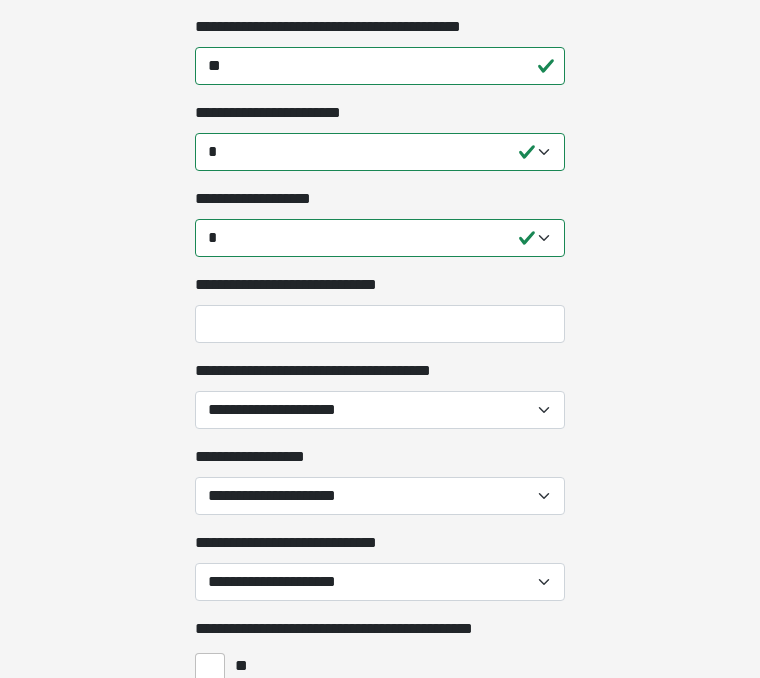 click on "**********" at bounding box center (380, 460) 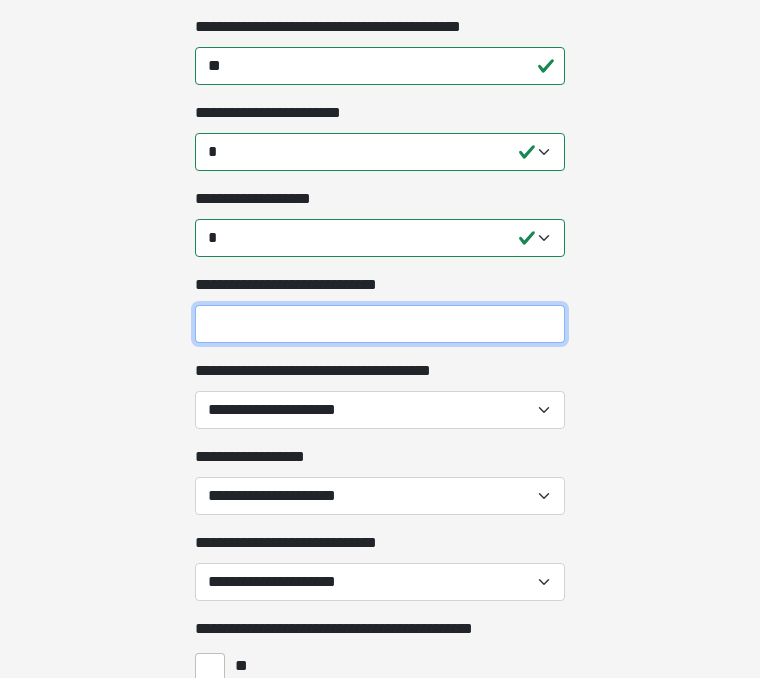 click on "**********" at bounding box center (380, 324) 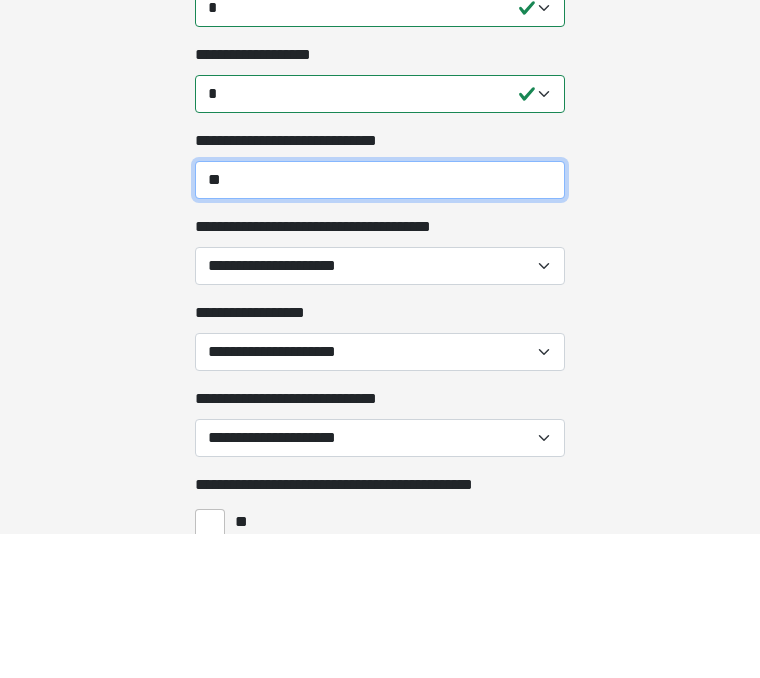 type on "**" 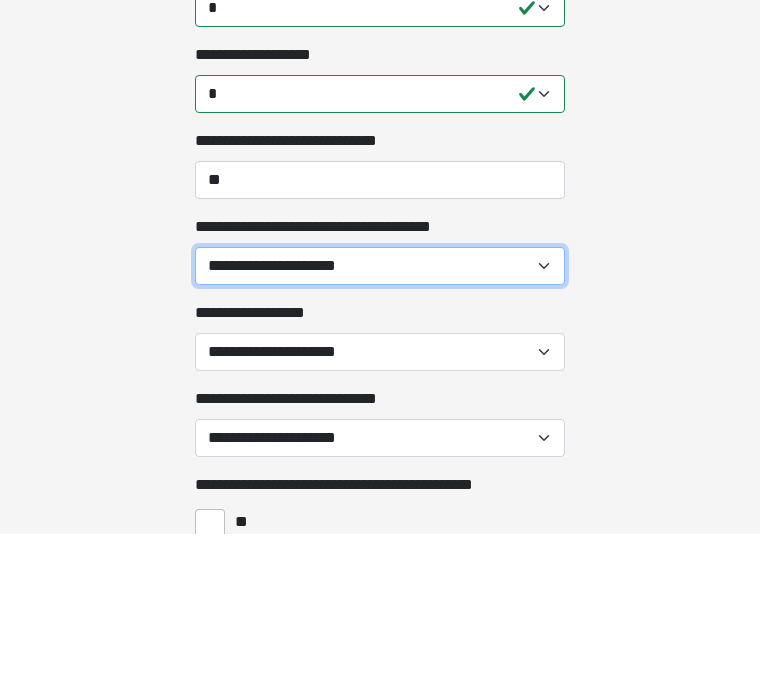 click on "**********" at bounding box center (380, 410) 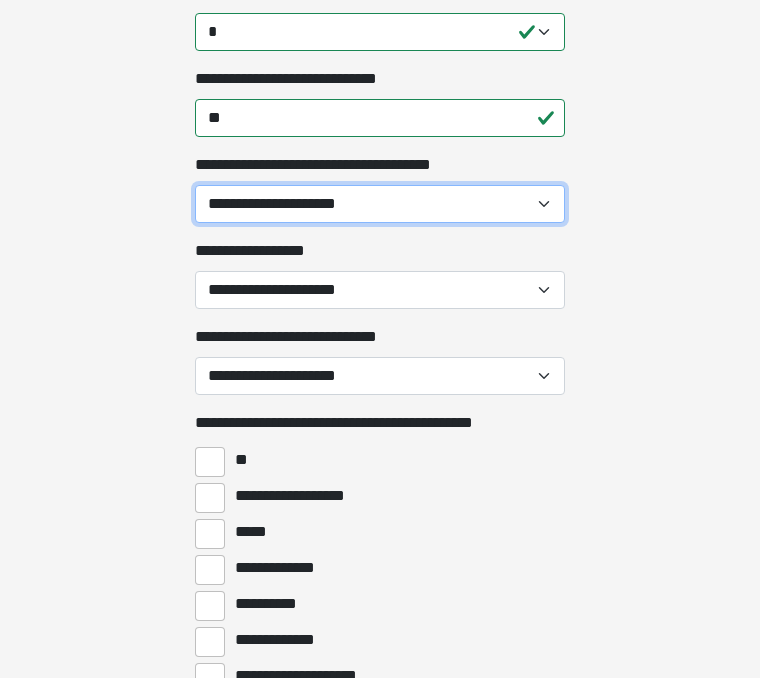 scroll, scrollTop: 1293, scrollLeft: 0, axis: vertical 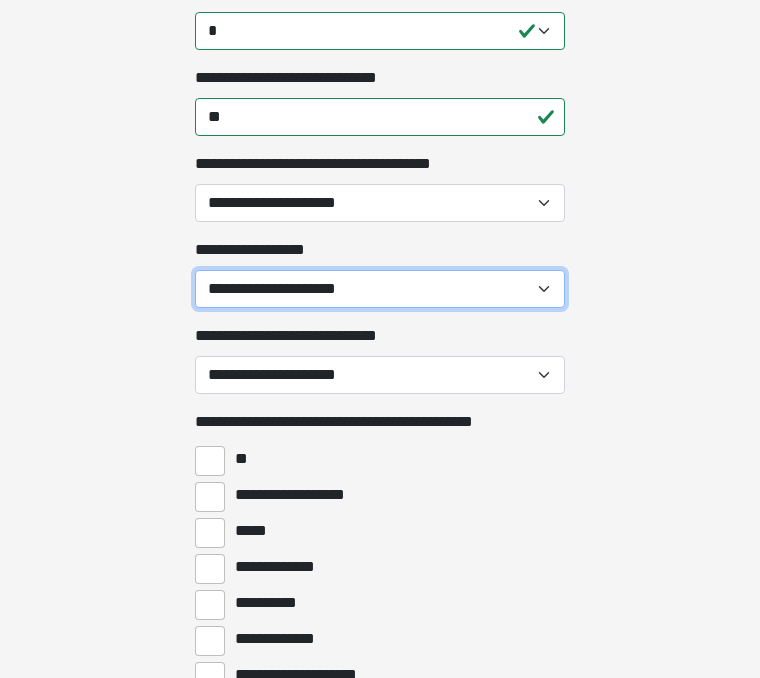 click on "**********" at bounding box center [380, 289] 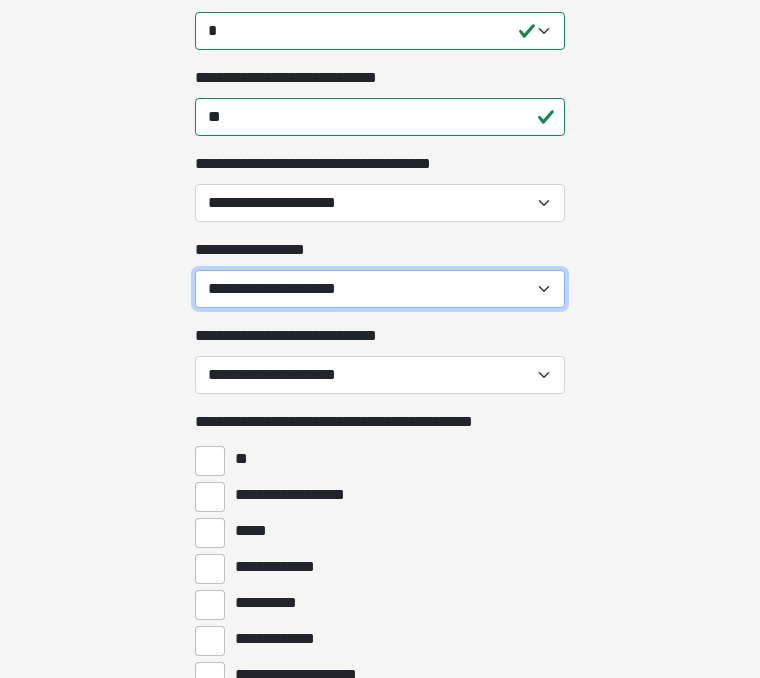 select on "*****" 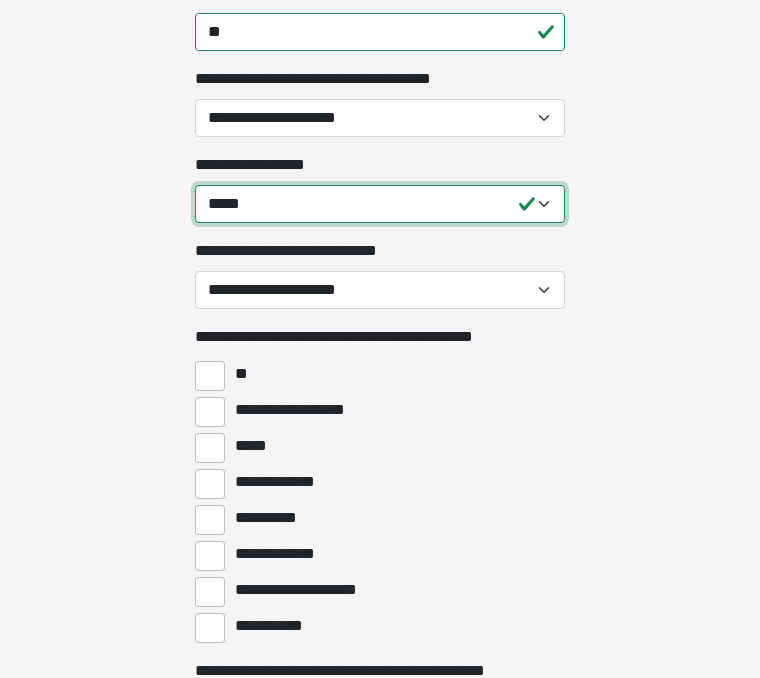 scroll, scrollTop: 1379, scrollLeft: 0, axis: vertical 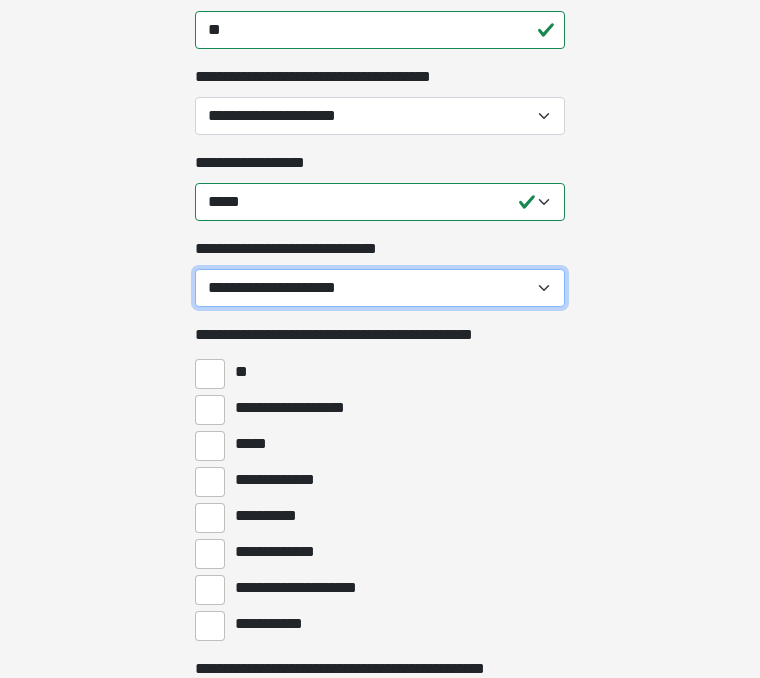 click on "**********" at bounding box center [380, 289] 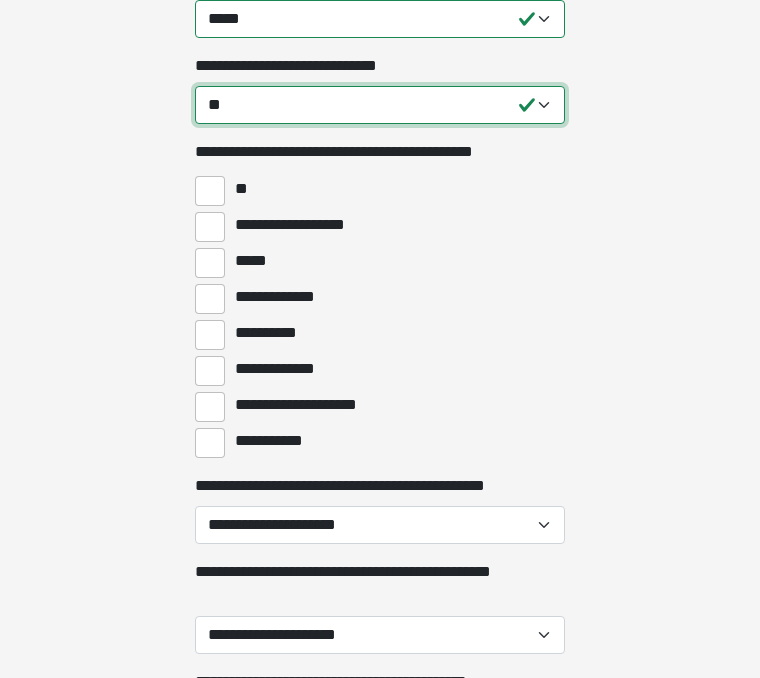 scroll, scrollTop: 1563, scrollLeft: 0, axis: vertical 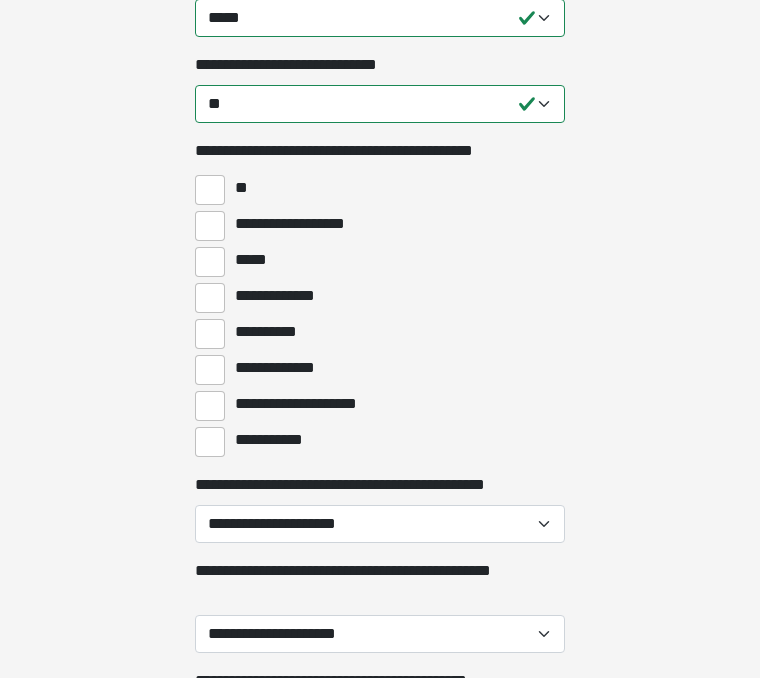 click on "**" at bounding box center [210, 191] 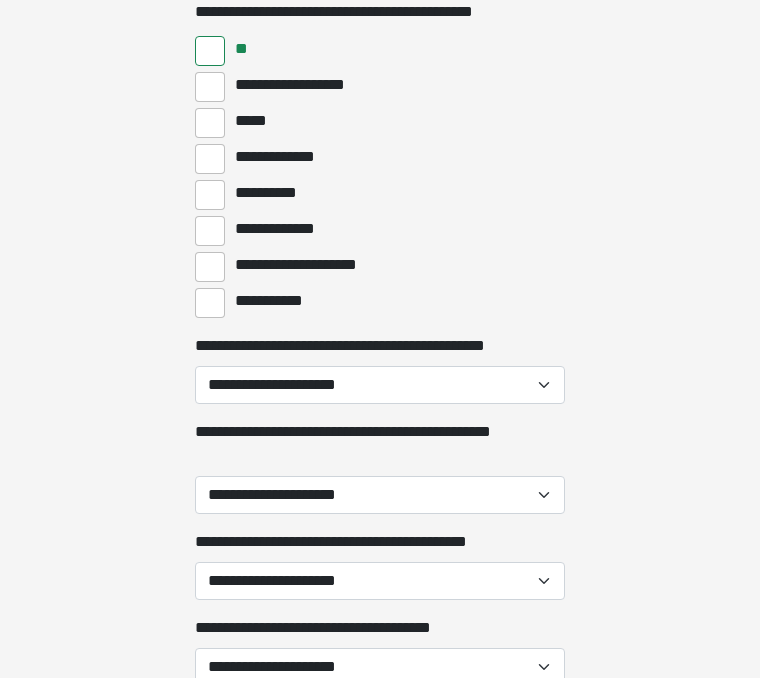 scroll, scrollTop: 1713, scrollLeft: 0, axis: vertical 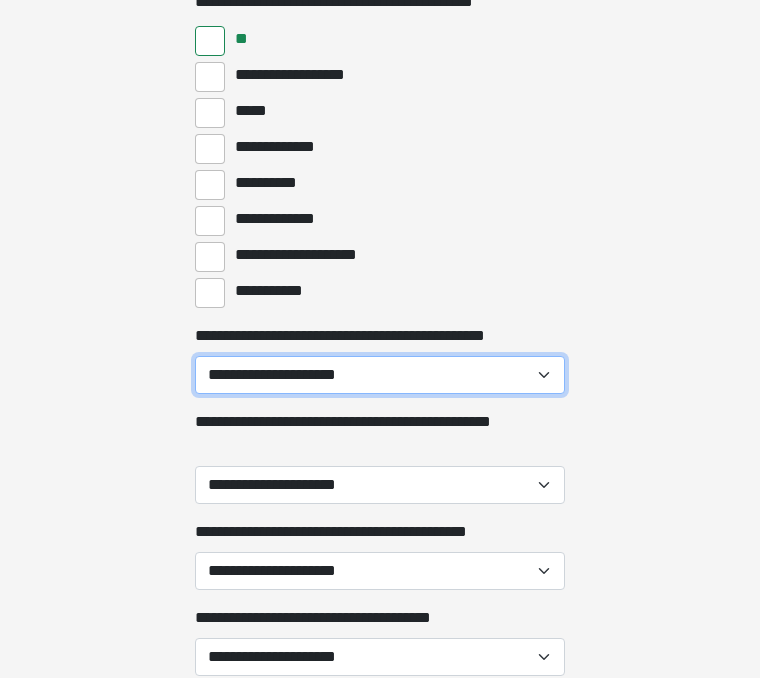 click on "**********" at bounding box center [380, 375] 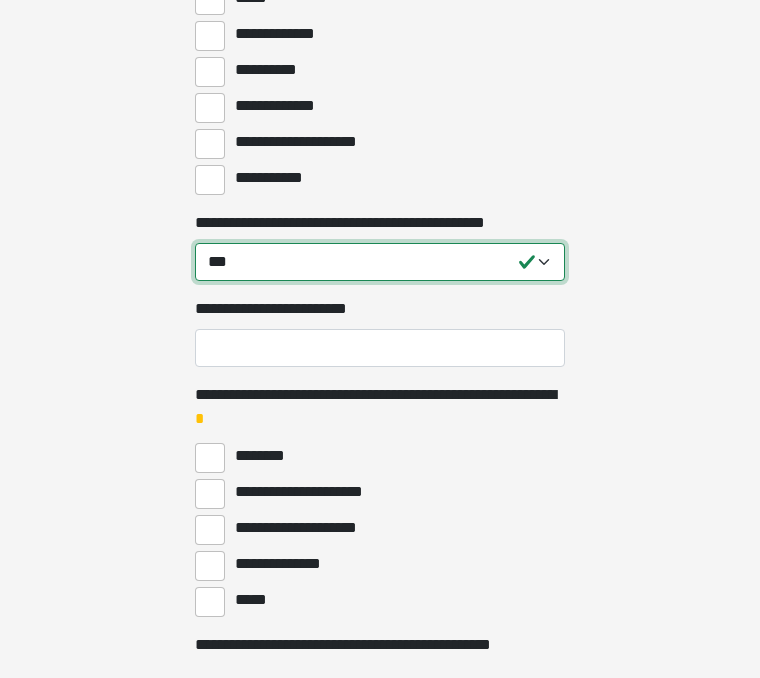 scroll, scrollTop: 1827, scrollLeft: 0, axis: vertical 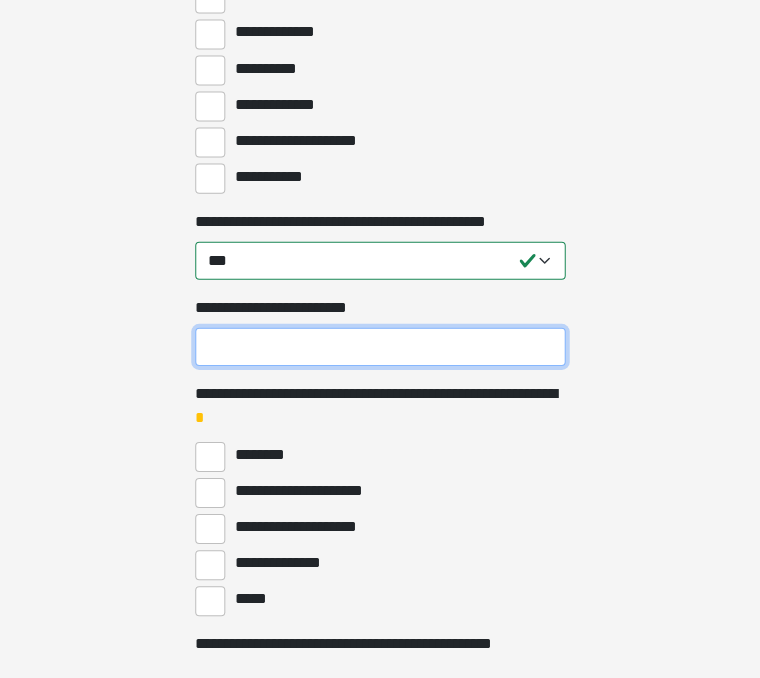 click on "**********" at bounding box center [380, 347] 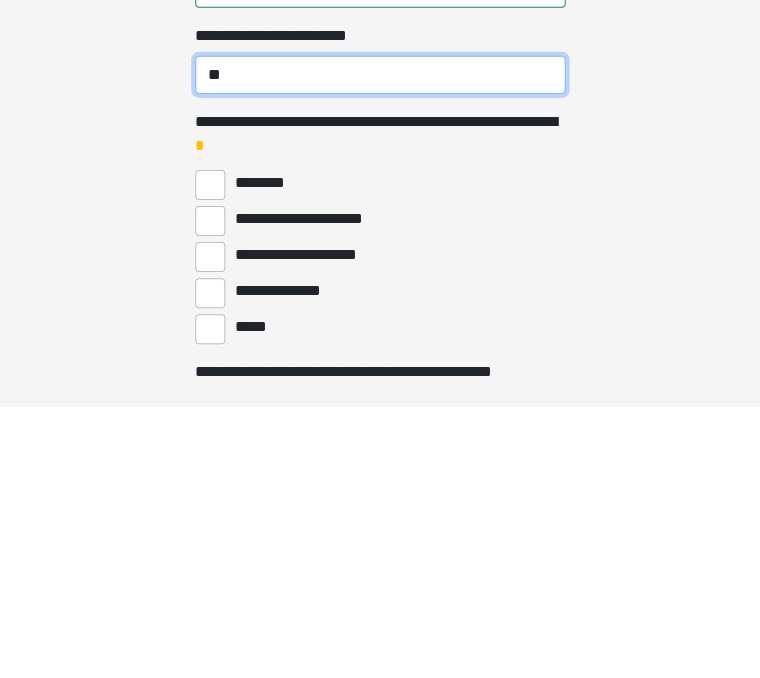 type on "**" 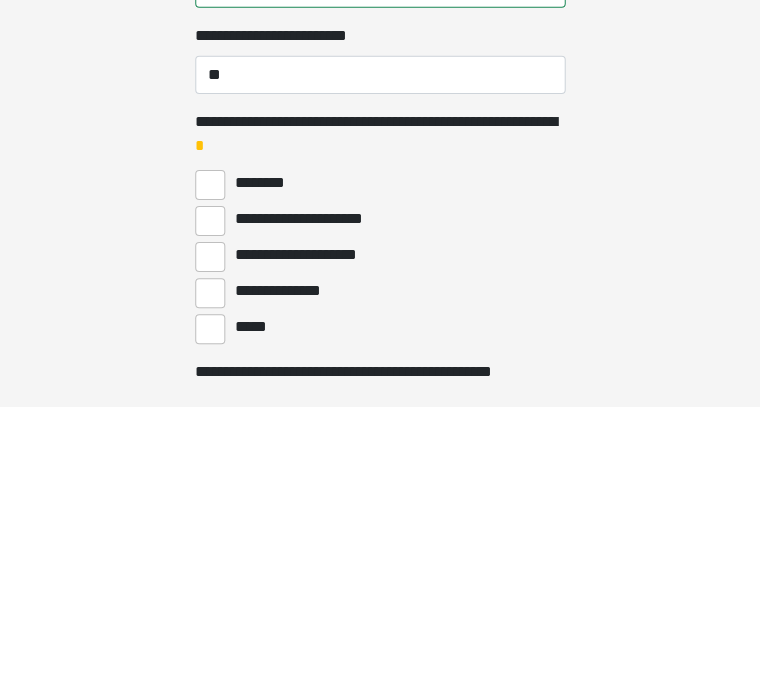 click on "**********" at bounding box center (210, 565) 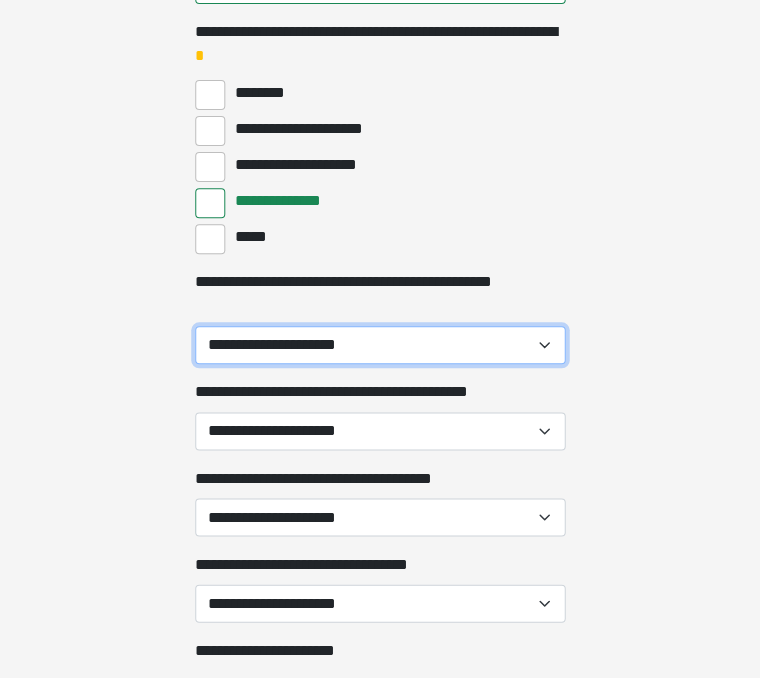 click on "**********" at bounding box center (380, 345) 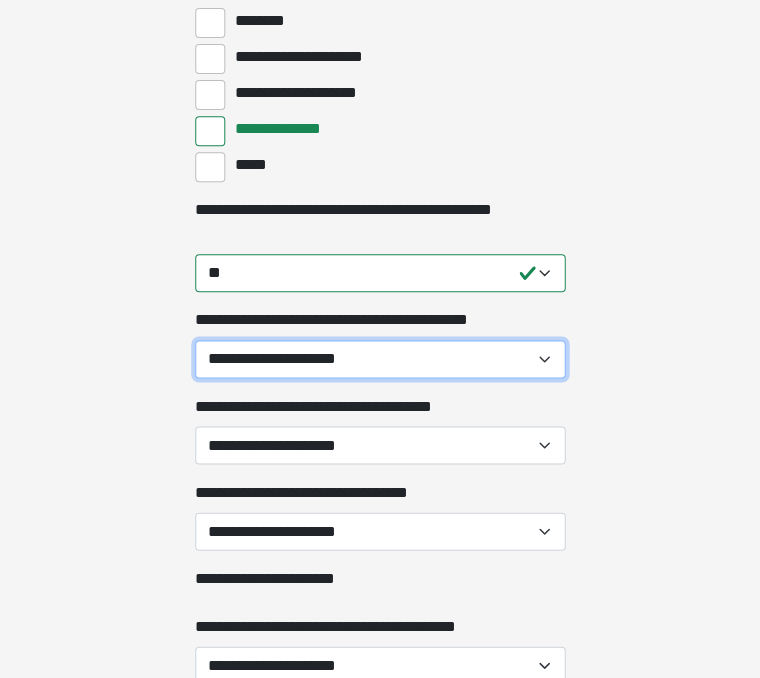 click on "**********" at bounding box center [380, 359] 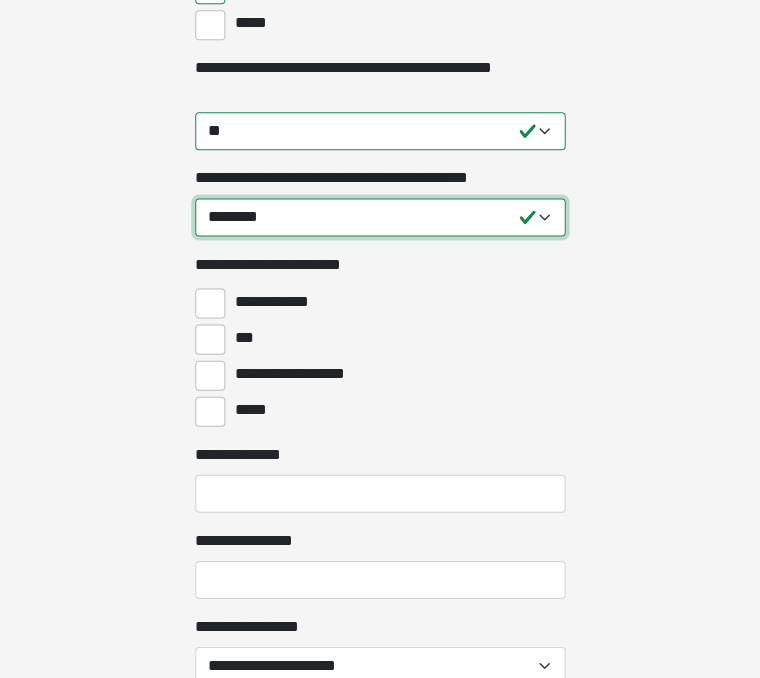 scroll, scrollTop: 2404, scrollLeft: 0, axis: vertical 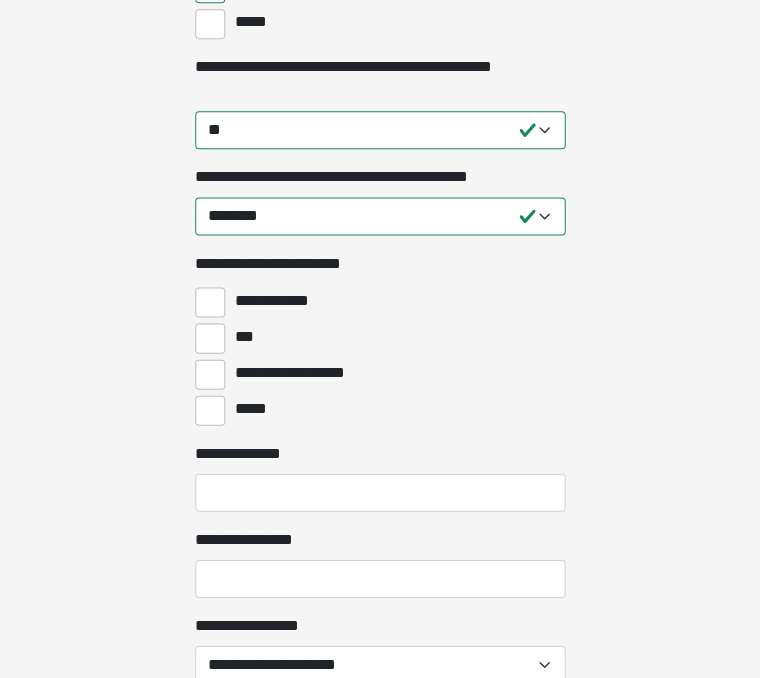 click on "**********" at bounding box center [301, 372] 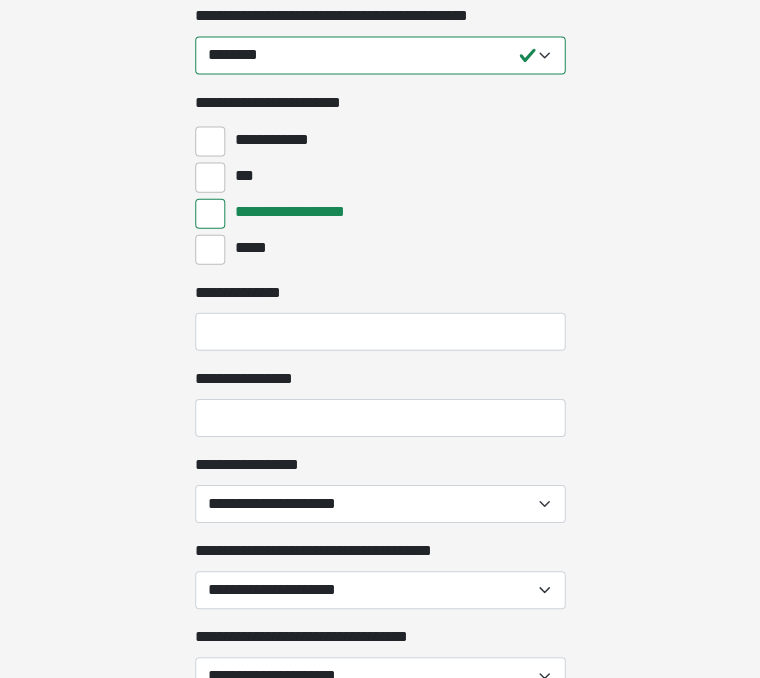 scroll, scrollTop: 2594, scrollLeft: 0, axis: vertical 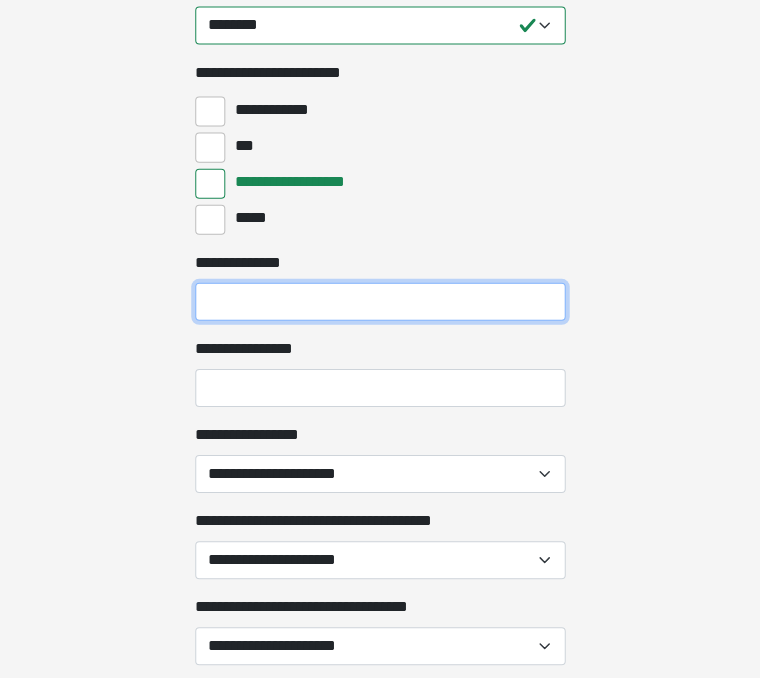 click on "**********" at bounding box center (380, 302) 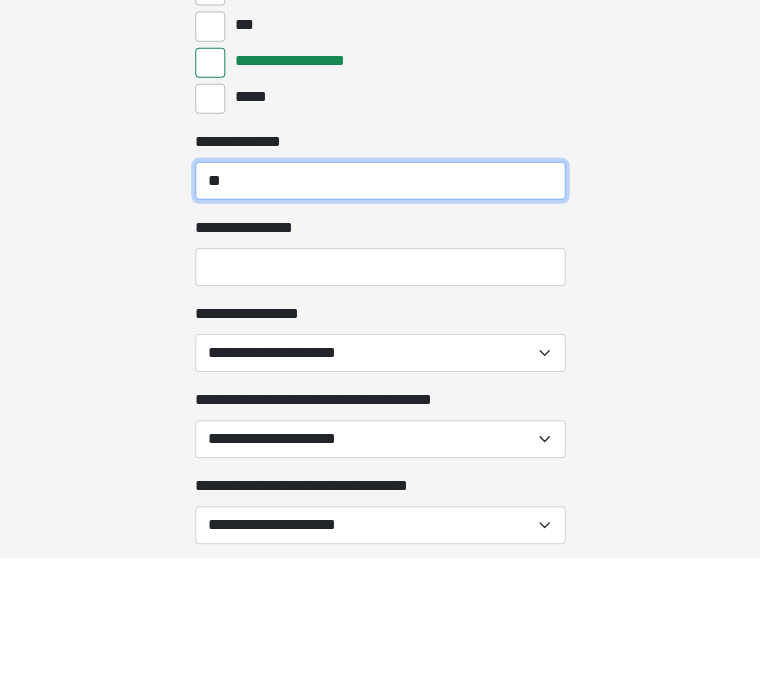 type on "**" 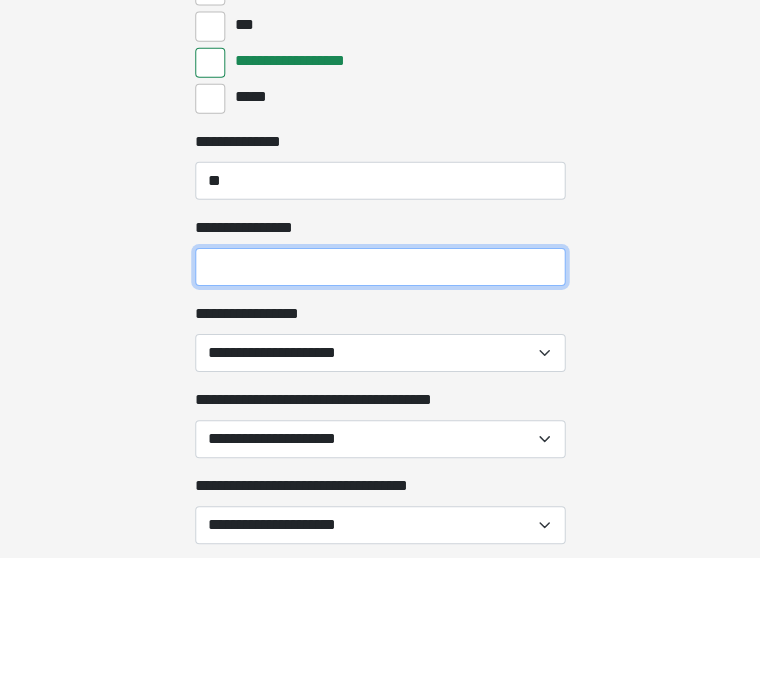 click on "**********" at bounding box center [380, 388] 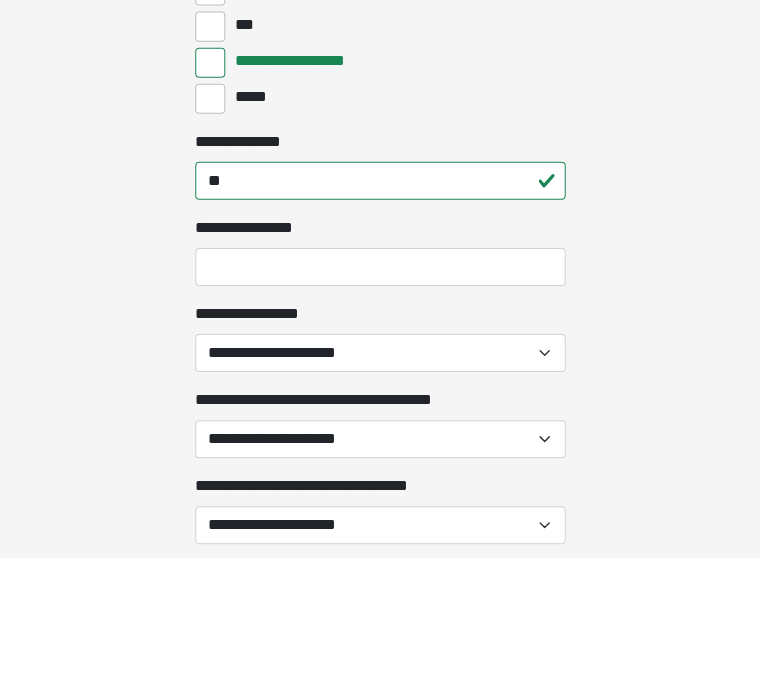 click on "**********" at bounding box center (380, -2255) 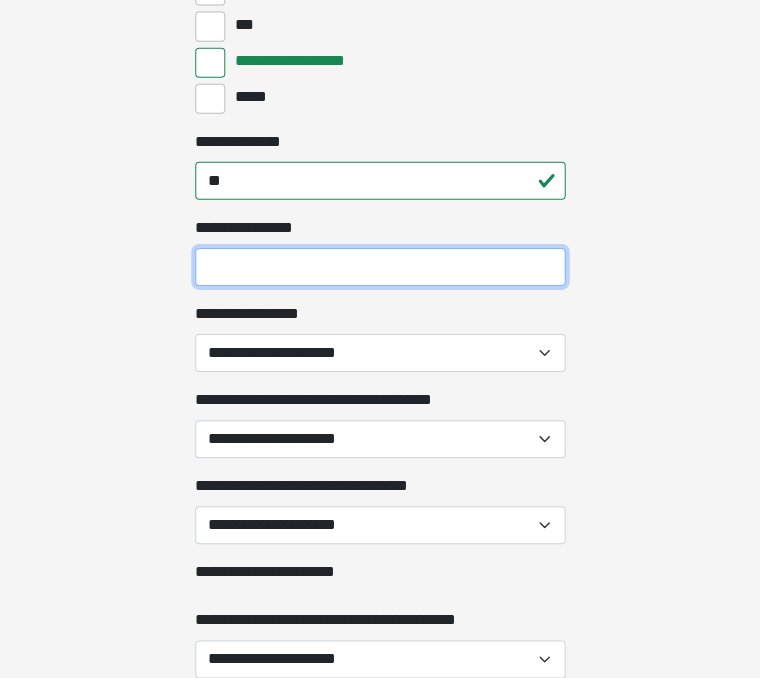 click on "**********" at bounding box center (380, 267) 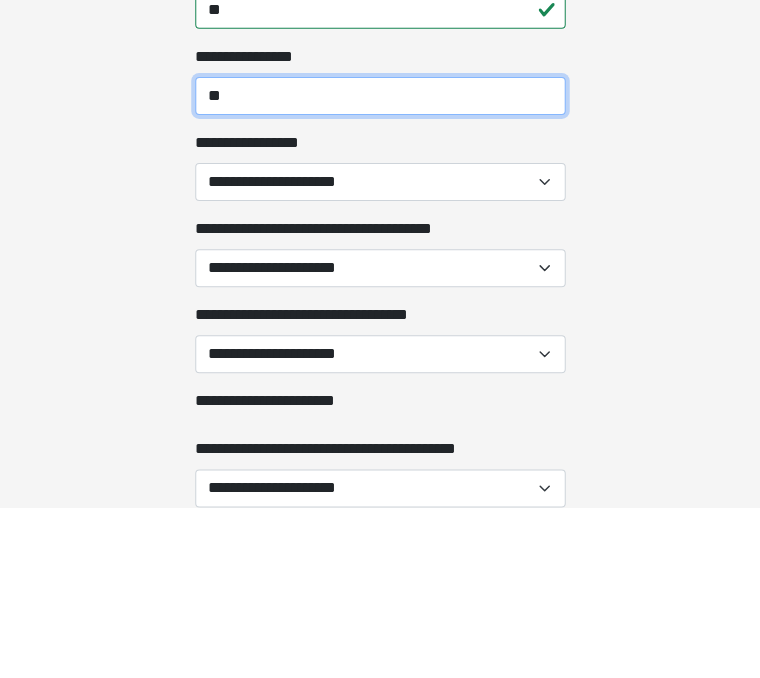 type on "**" 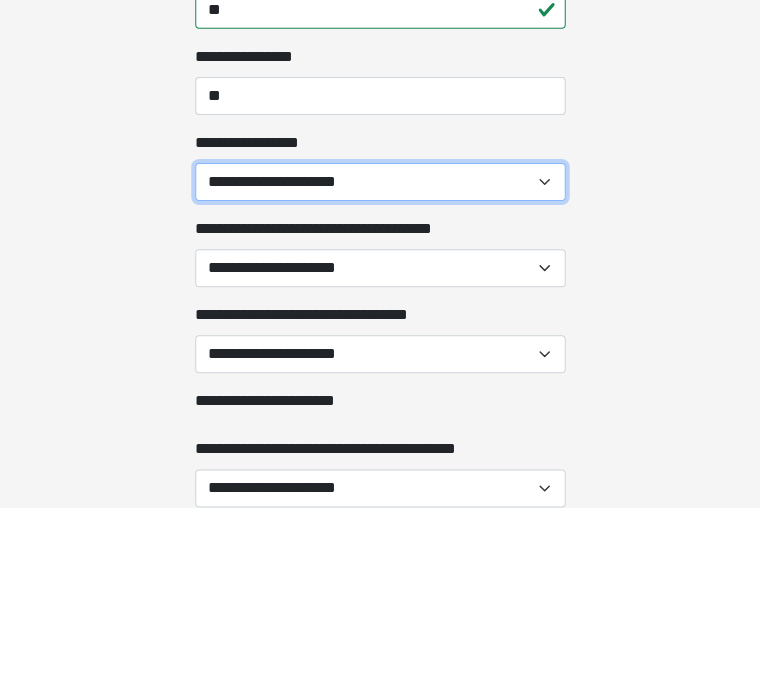 click on "**********" at bounding box center (380, 353) 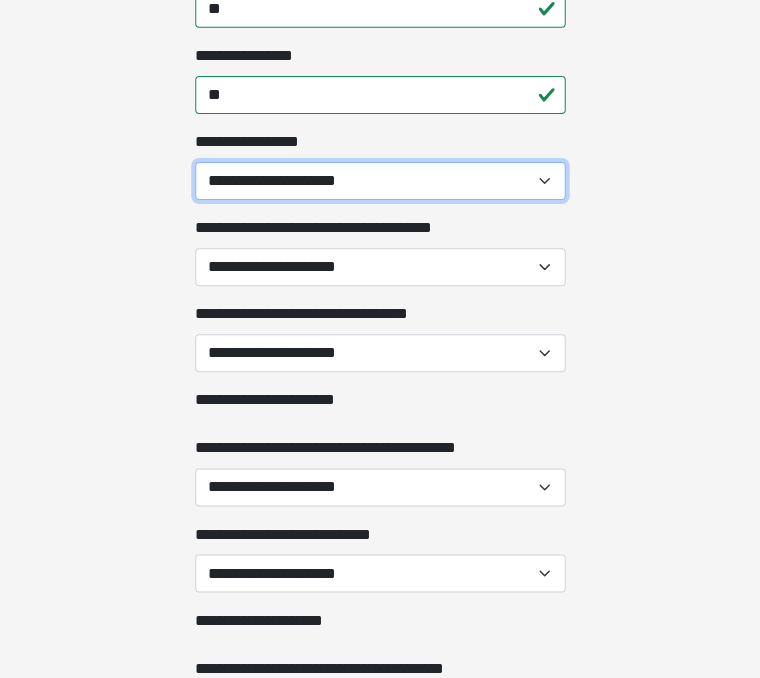 select on "**" 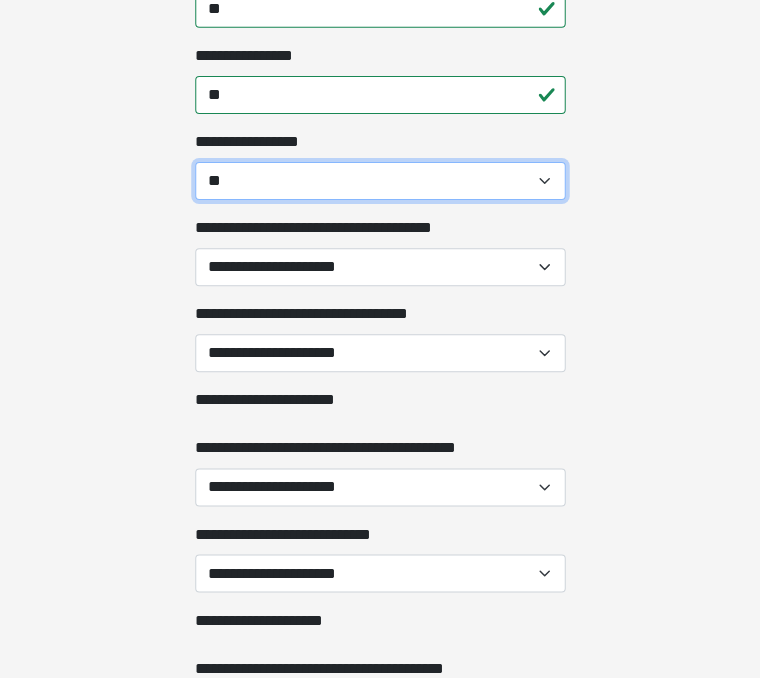 scroll, scrollTop: 2887, scrollLeft: 0, axis: vertical 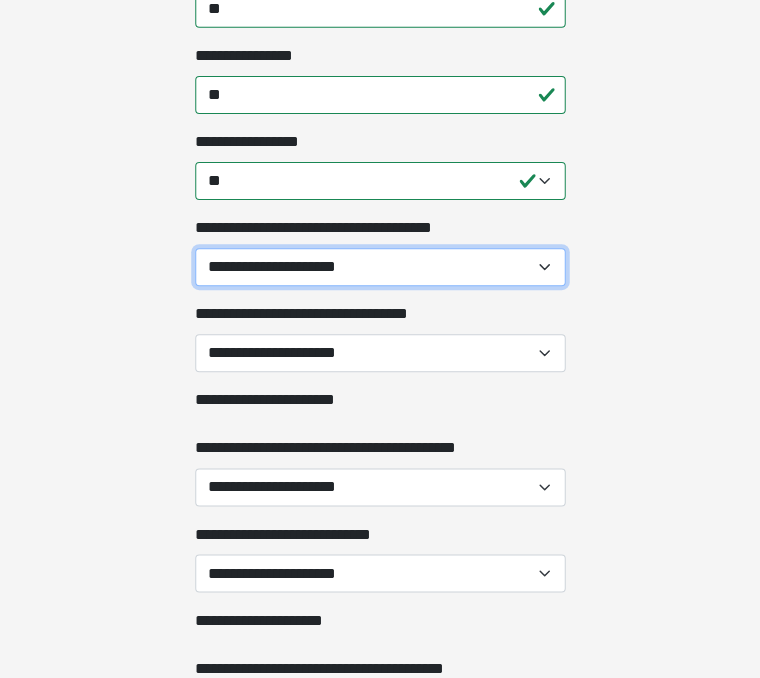 click on "**********" at bounding box center [380, 267] 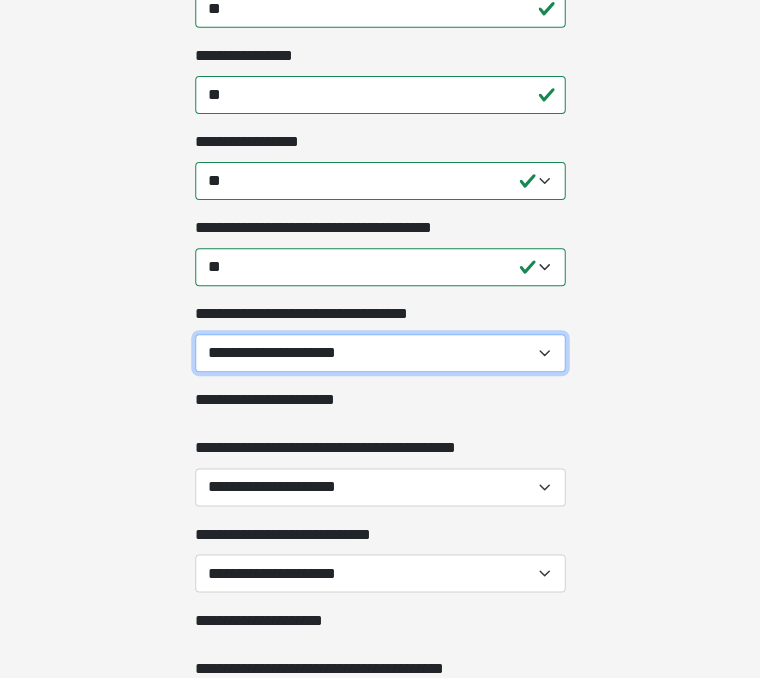 click on "**********" at bounding box center (380, 353) 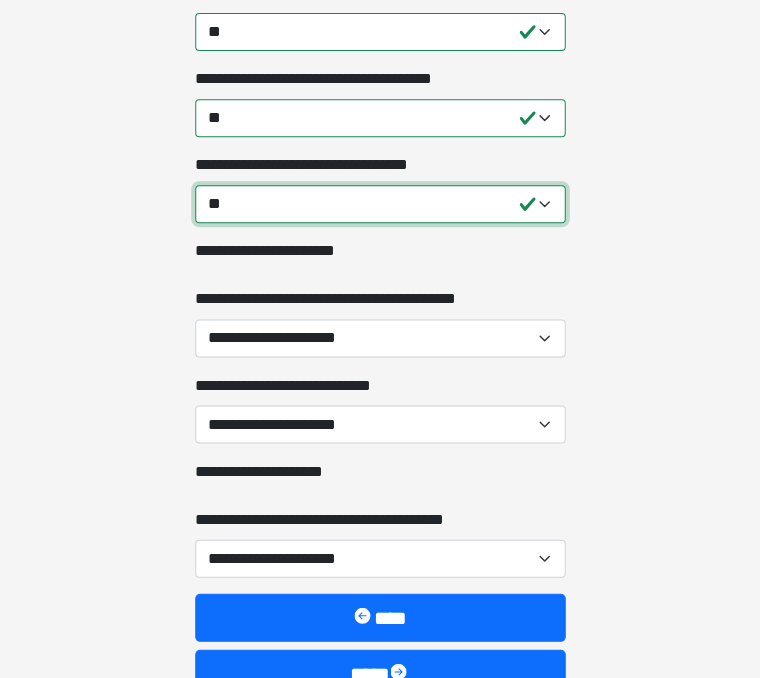 scroll, scrollTop: 3045, scrollLeft: 0, axis: vertical 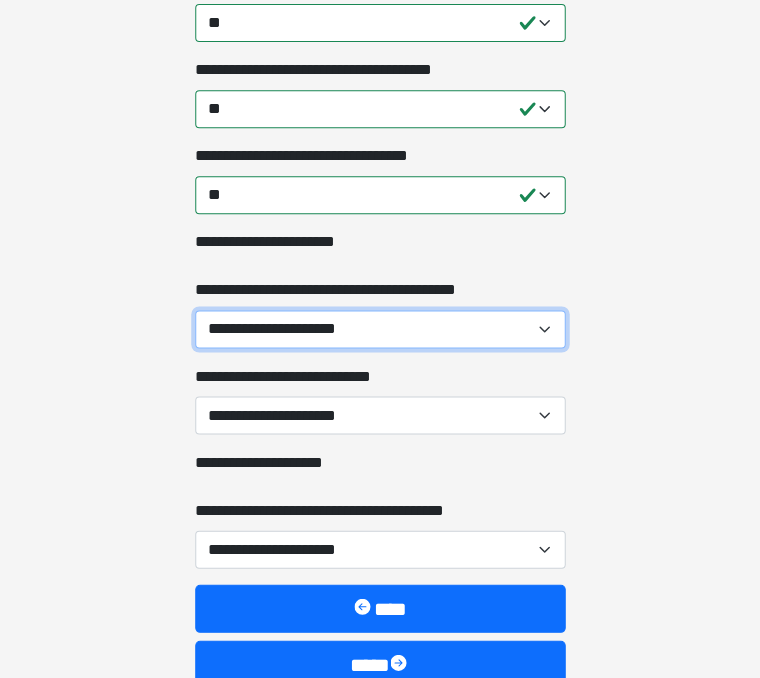 click on "**********" at bounding box center [380, 329] 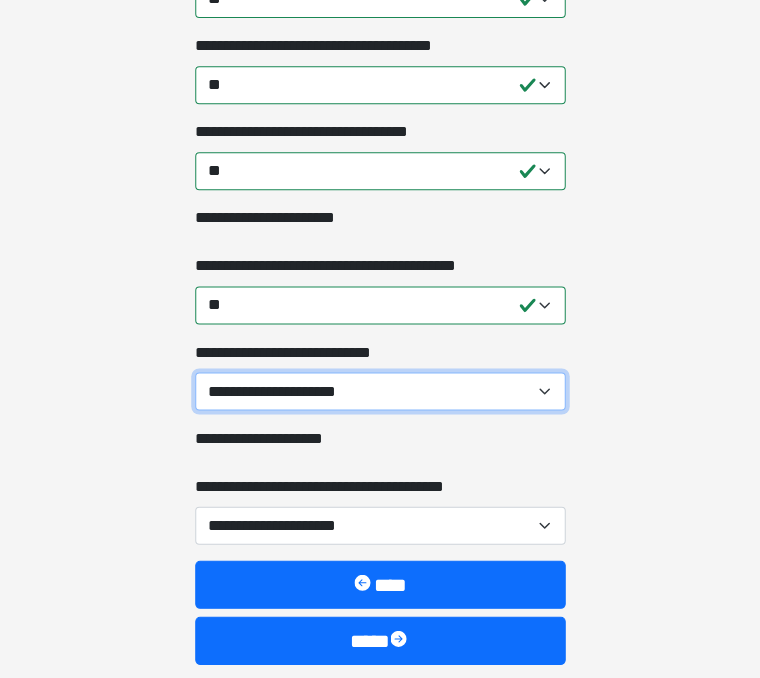 click on "**********" at bounding box center (380, 391) 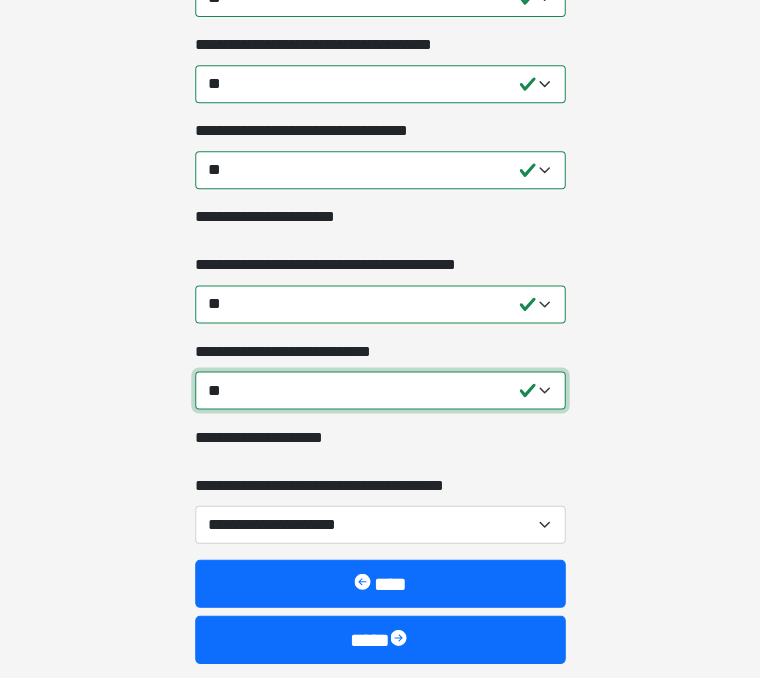 scroll, scrollTop: 3069, scrollLeft: 0, axis: vertical 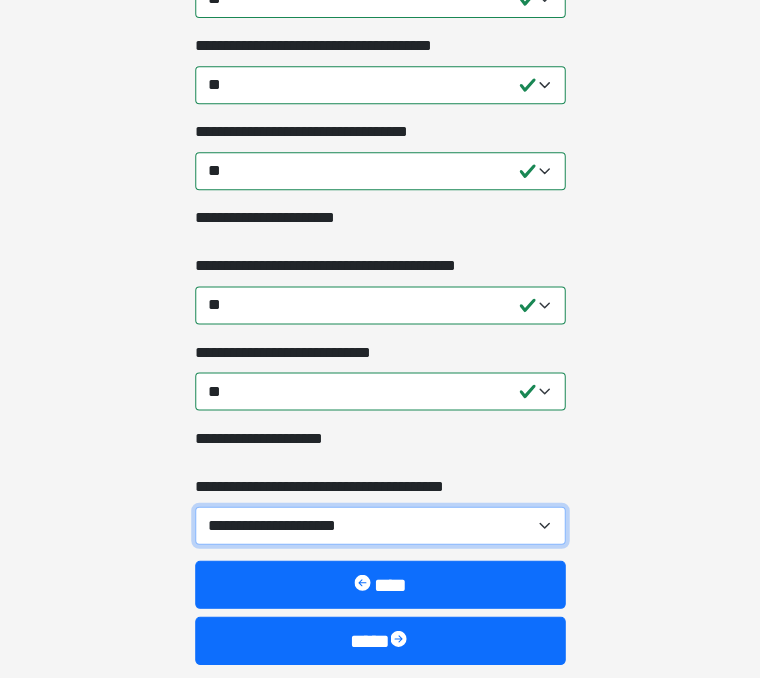 click on "**********" at bounding box center (380, 525) 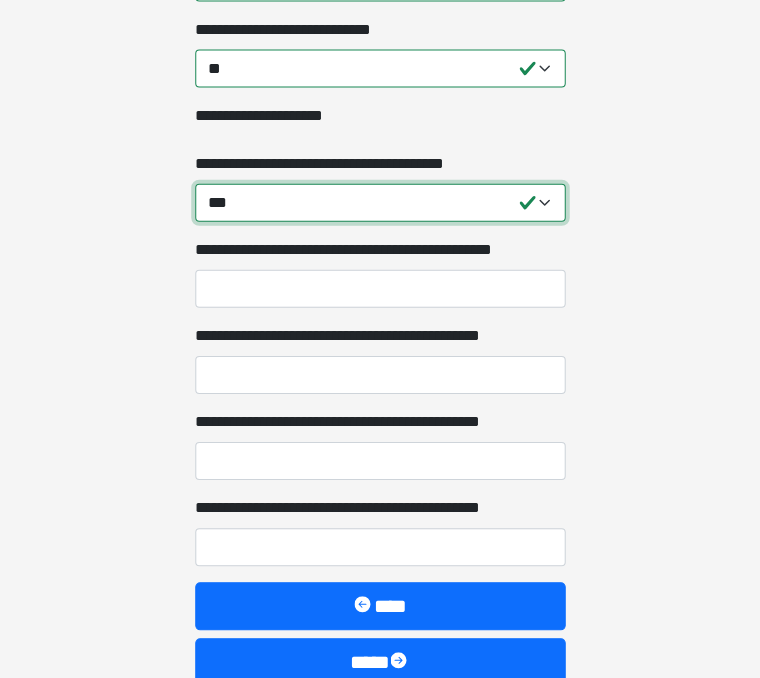 scroll, scrollTop: 3393, scrollLeft: 0, axis: vertical 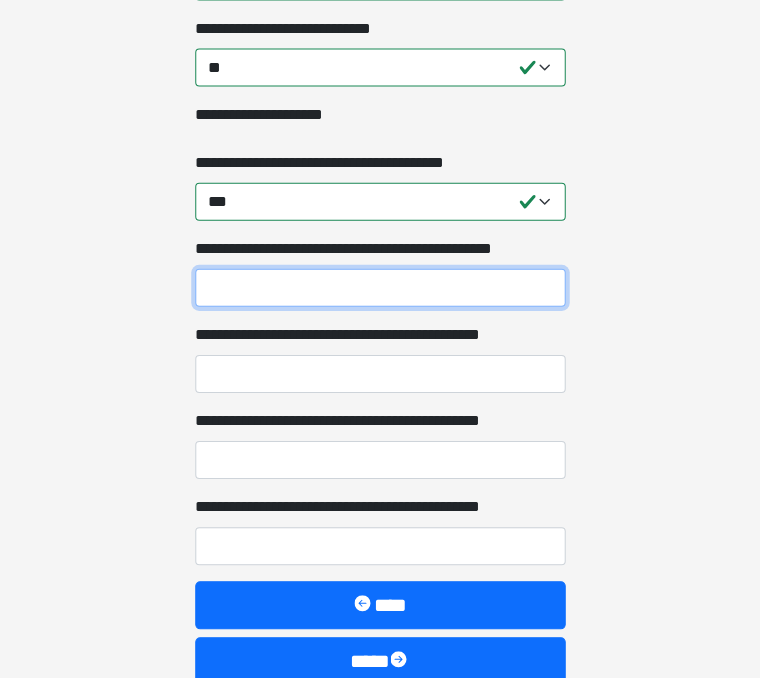 click on "**********" at bounding box center [380, 287] 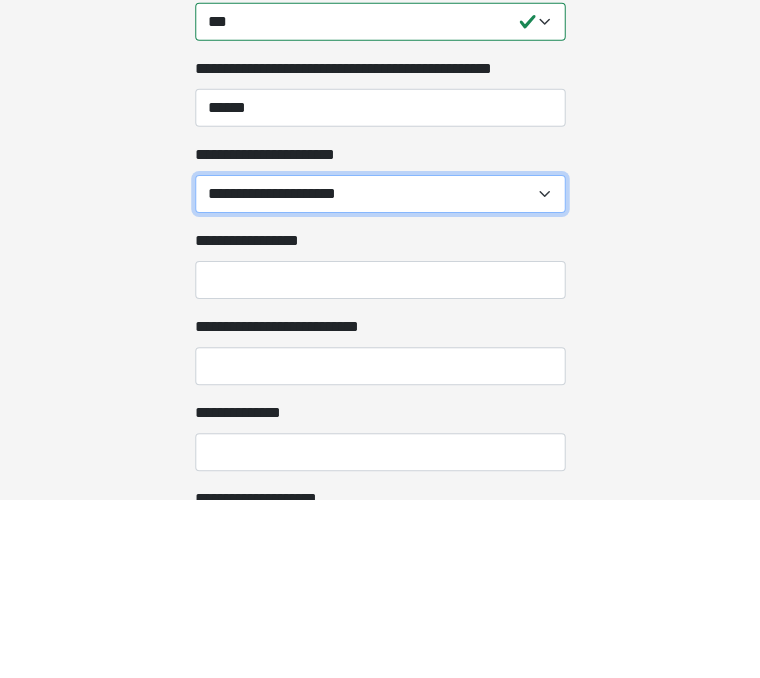 click on "**********" at bounding box center [380, 373] 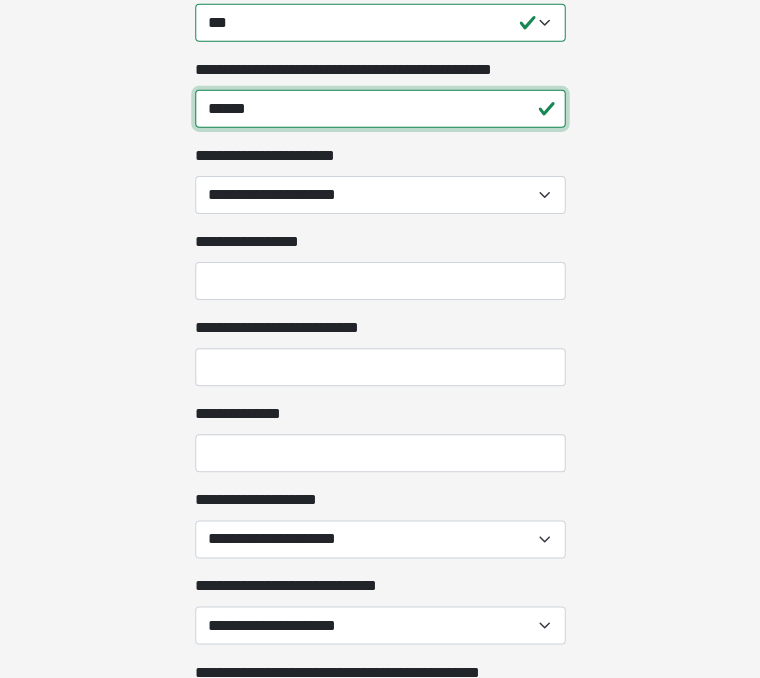 click on "******" at bounding box center [380, 108] 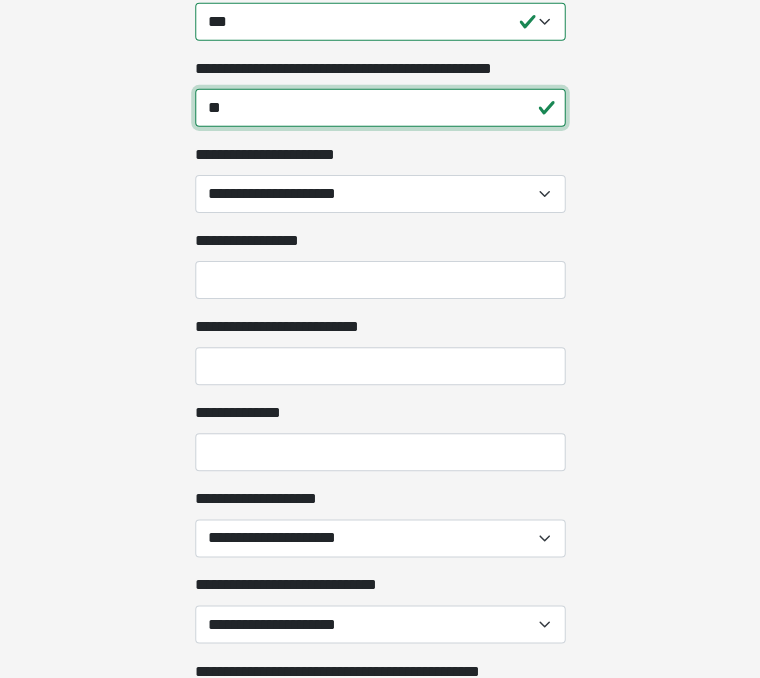 type on "*" 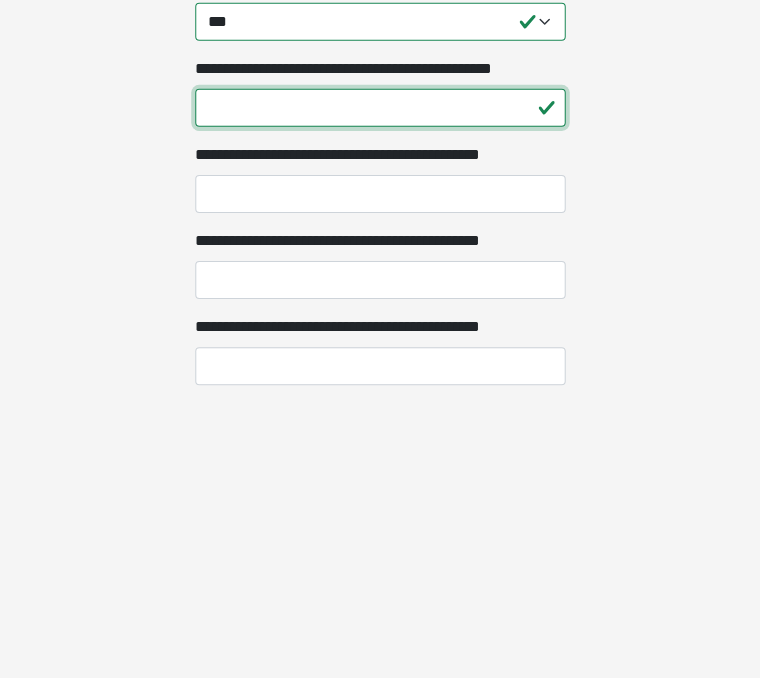 scroll, scrollTop: 3414, scrollLeft: 0, axis: vertical 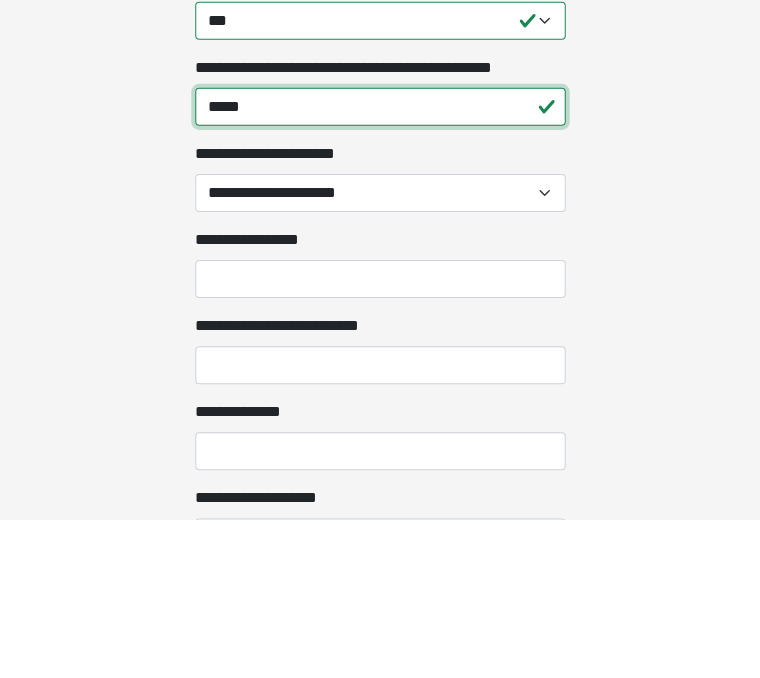 type on "******" 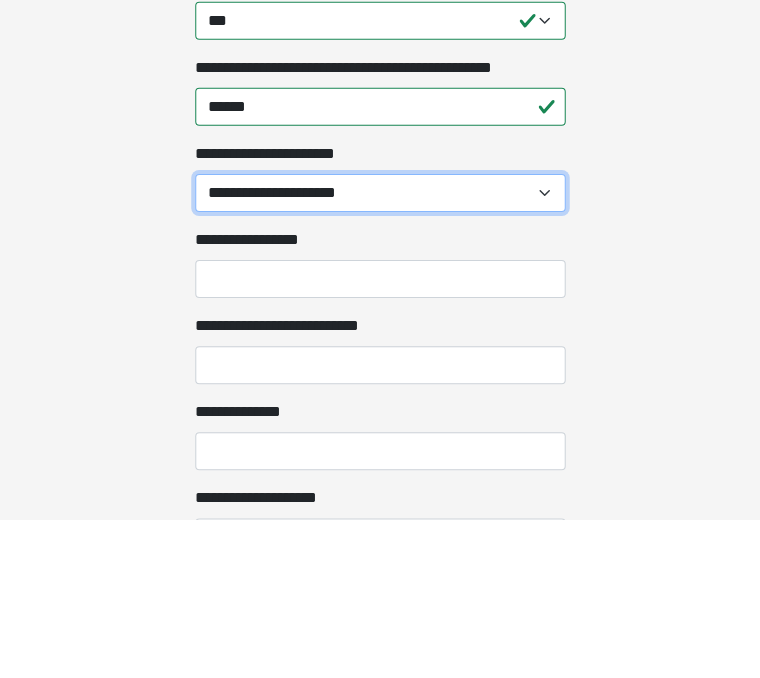 click on "**********" at bounding box center [380, 352] 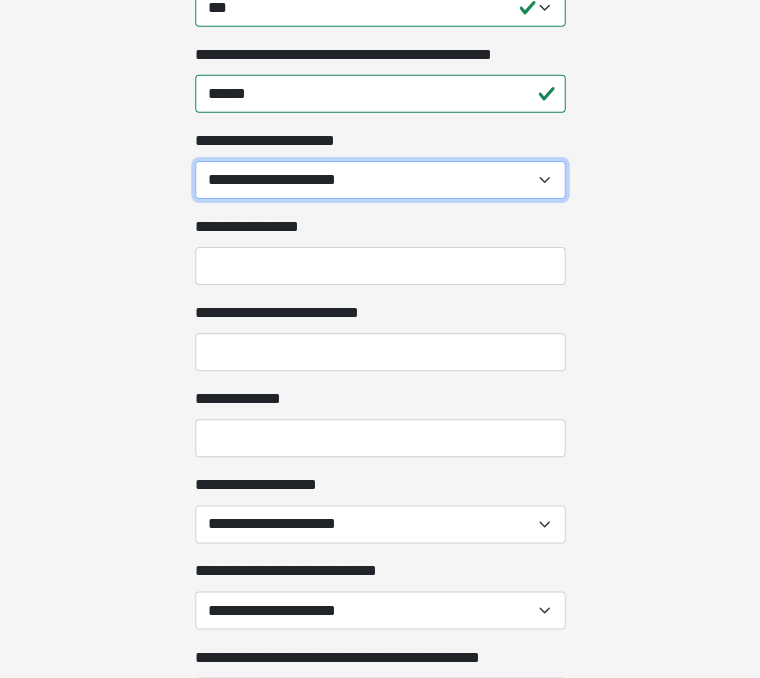 scroll, scrollTop: 3586, scrollLeft: 0, axis: vertical 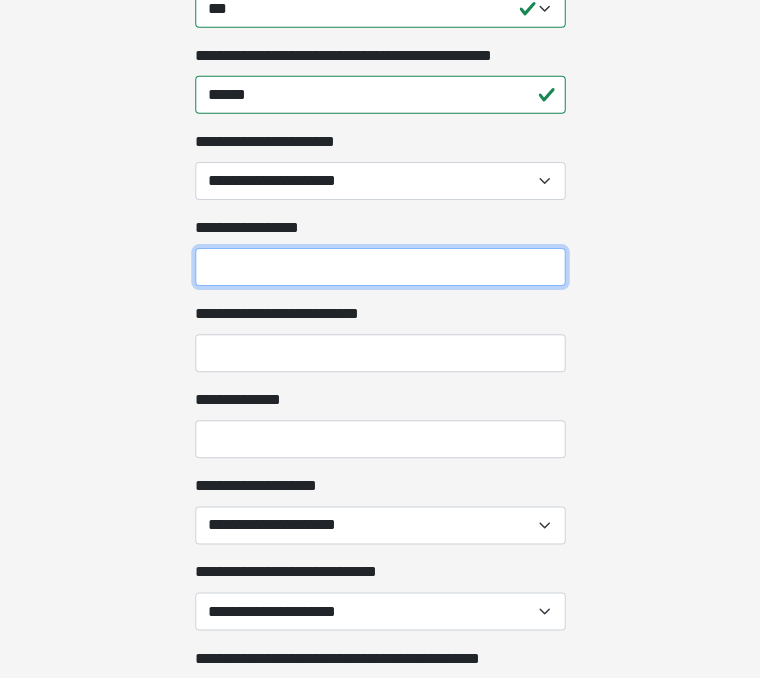 click on "**********" at bounding box center [380, 266] 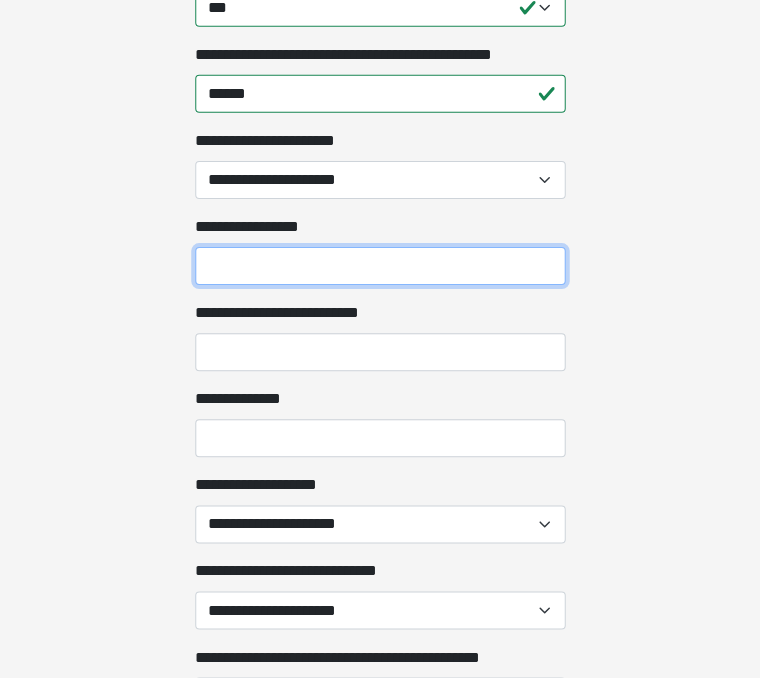 scroll, scrollTop: 3586, scrollLeft: 0, axis: vertical 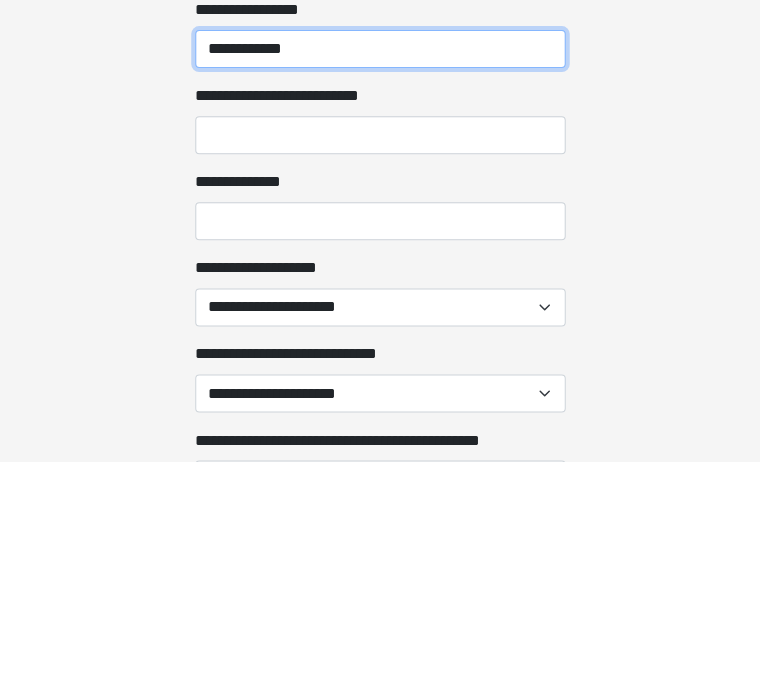 type on "**********" 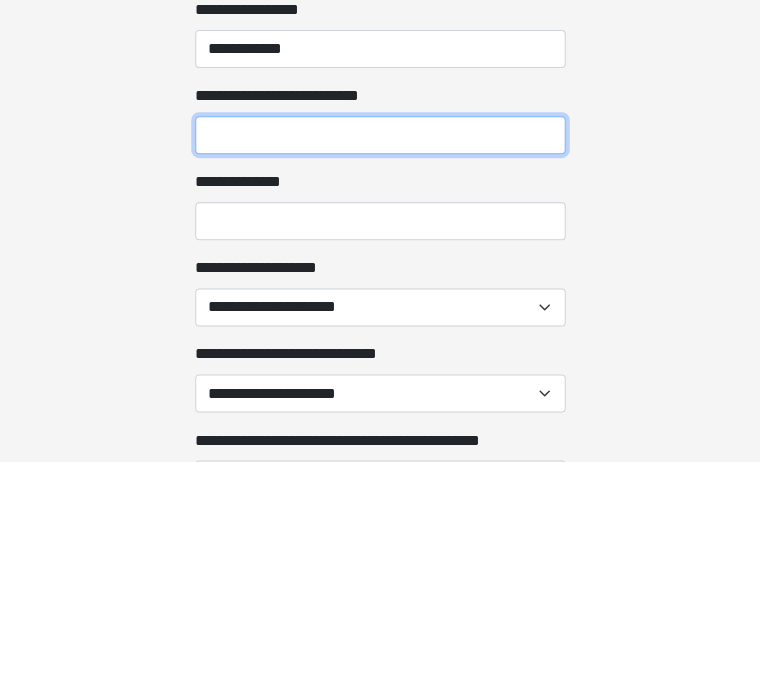 click on "**********" at bounding box center [380, 352] 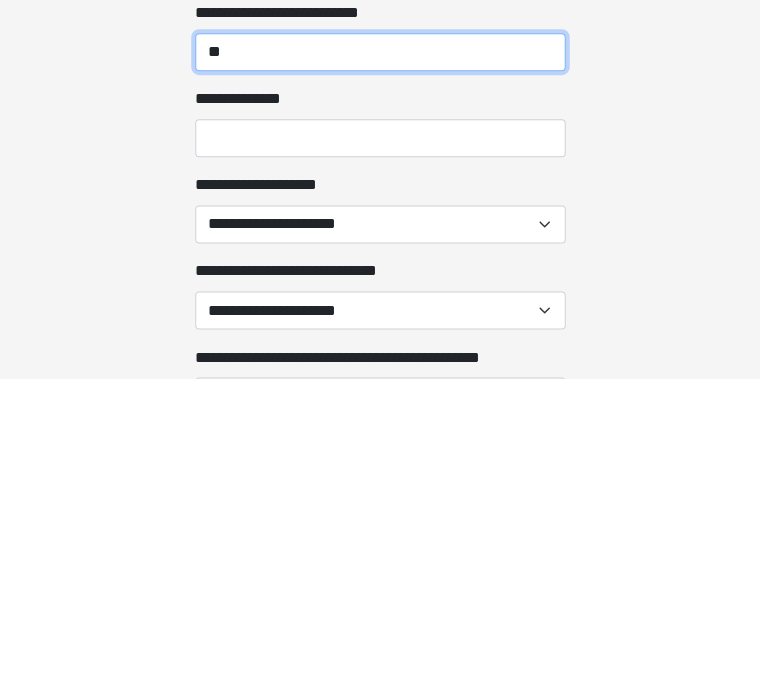 type on "**" 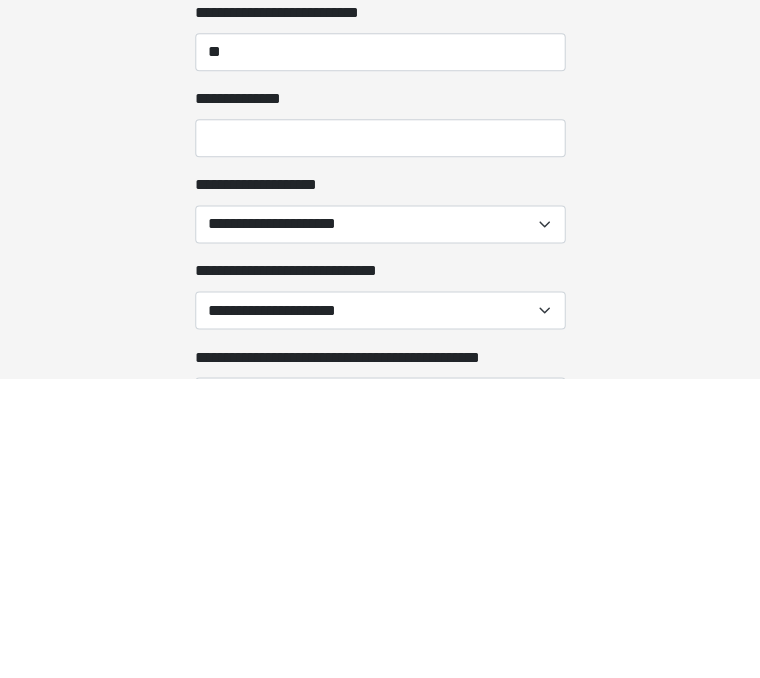 click on "**********" at bounding box center [380, -1218] 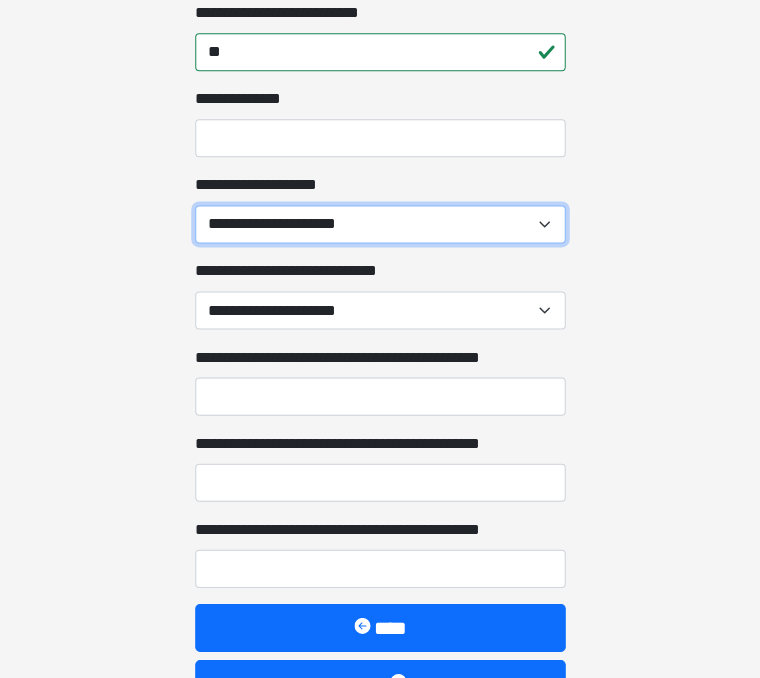 click on "**********" at bounding box center [380, 224] 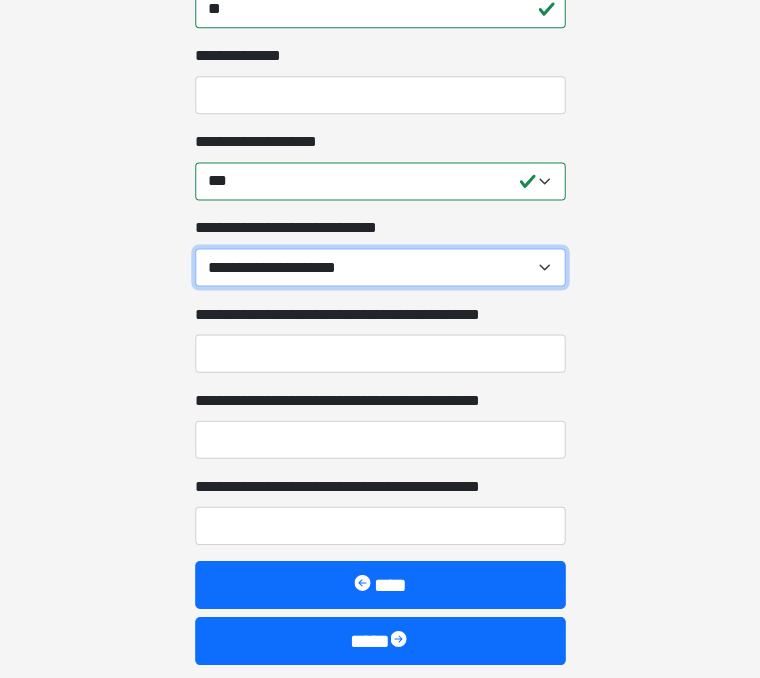 click on "**********" at bounding box center [380, 267] 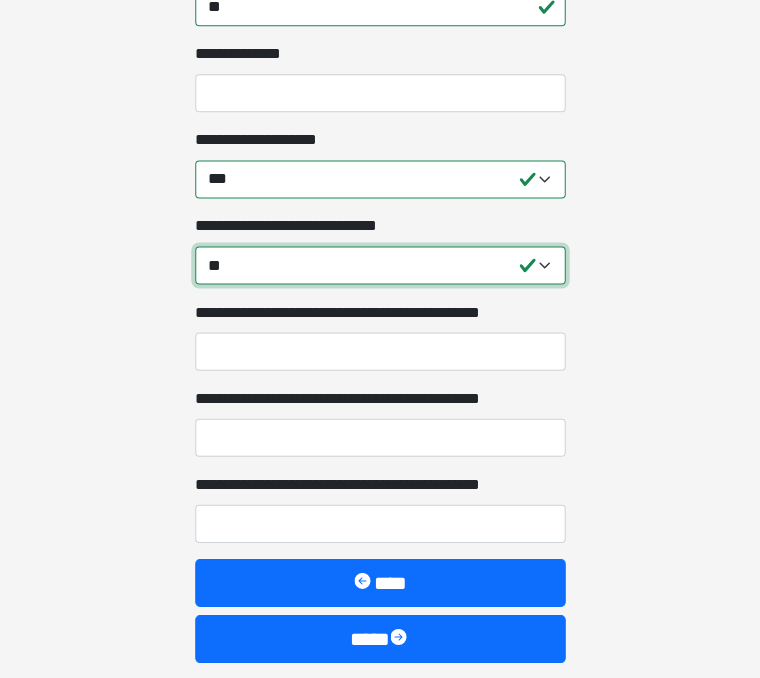 scroll, scrollTop: 3929, scrollLeft: 0, axis: vertical 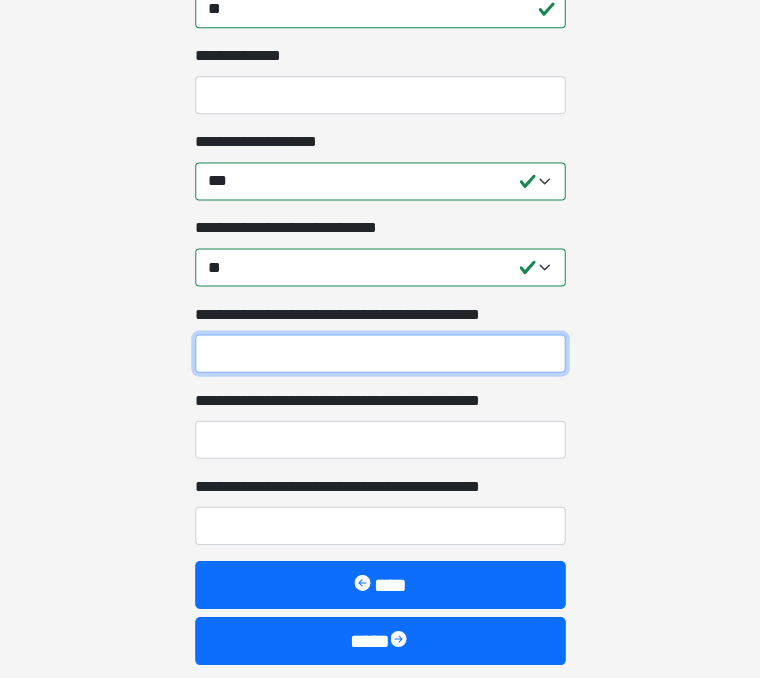 click on "**********" at bounding box center [380, 353] 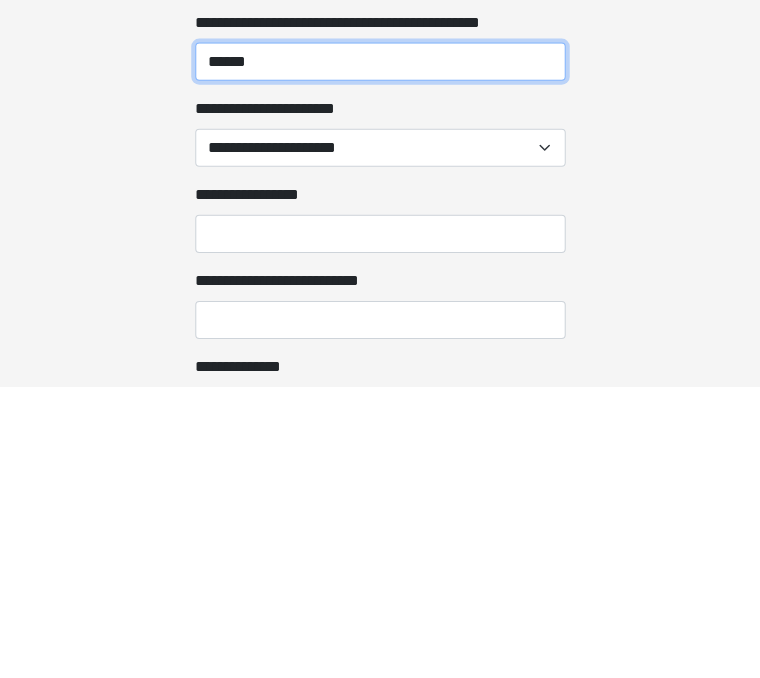 type on "******" 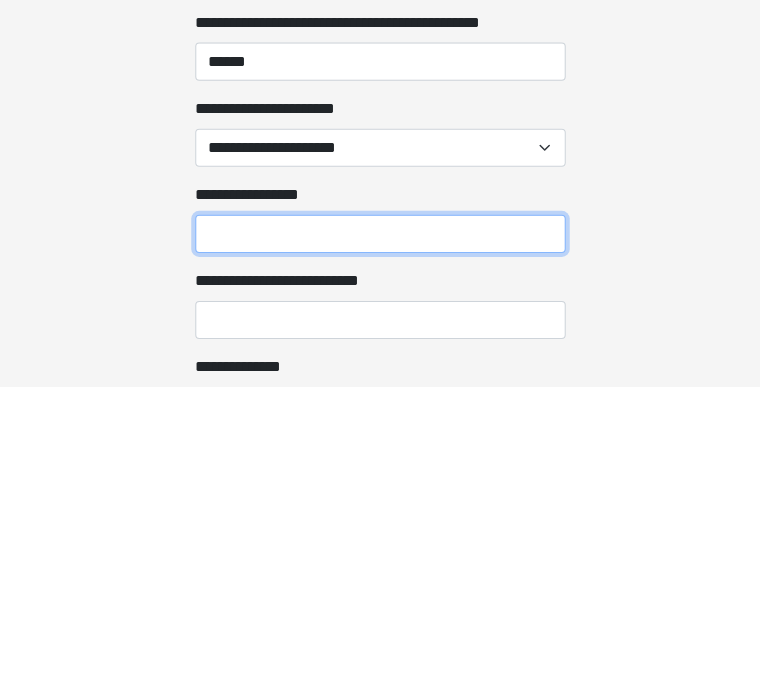 click on "**********" at bounding box center [380, 525] 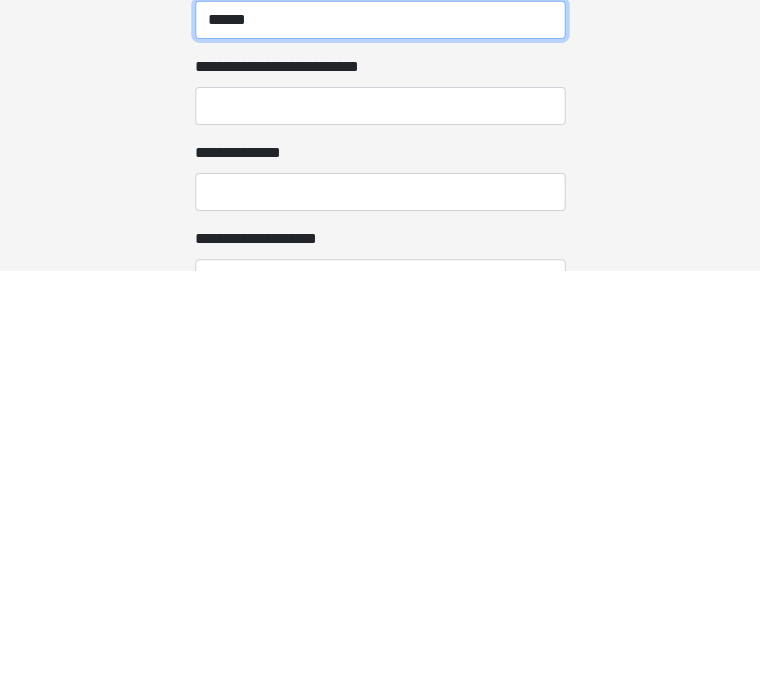 scroll, scrollTop: 4029, scrollLeft: 0, axis: vertical 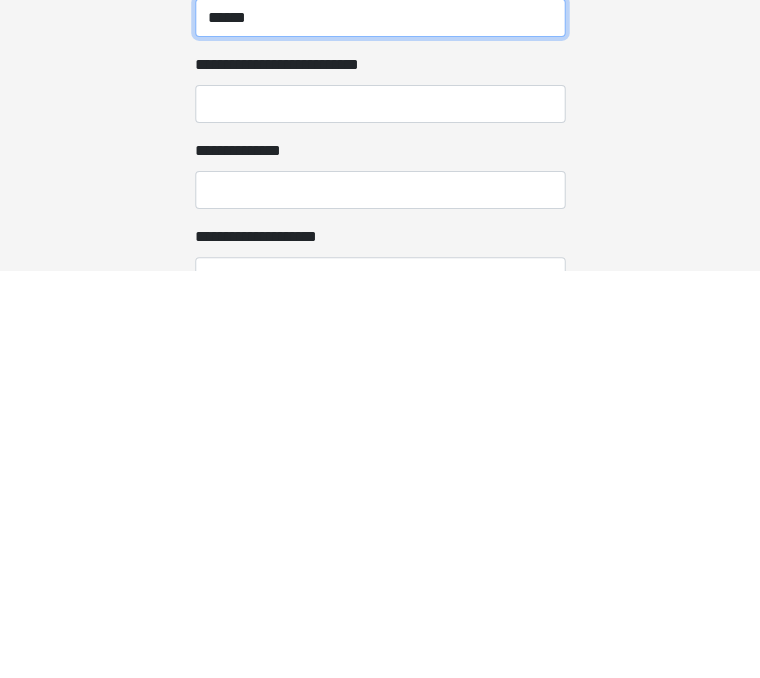type on "******" 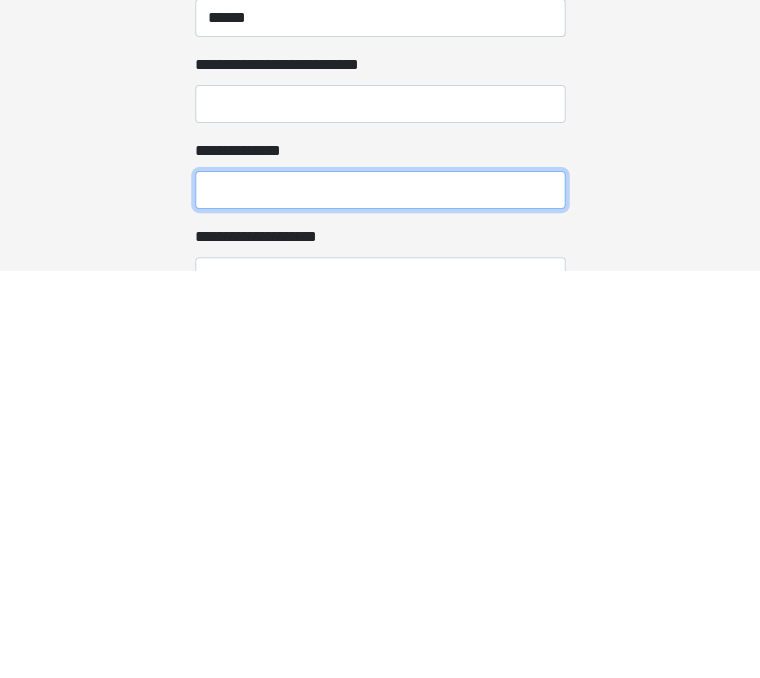 click on "**********" at bounding box center (380, 597) 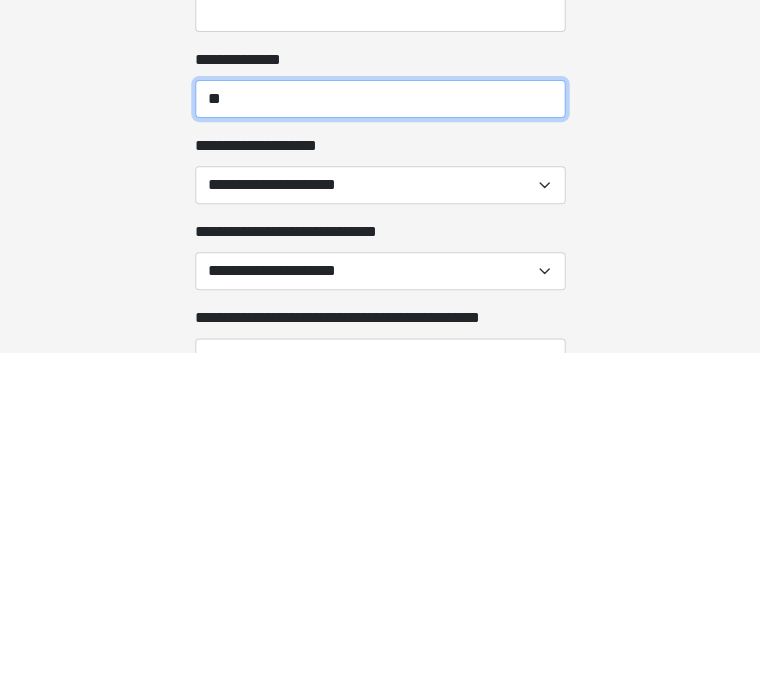 type on "**" 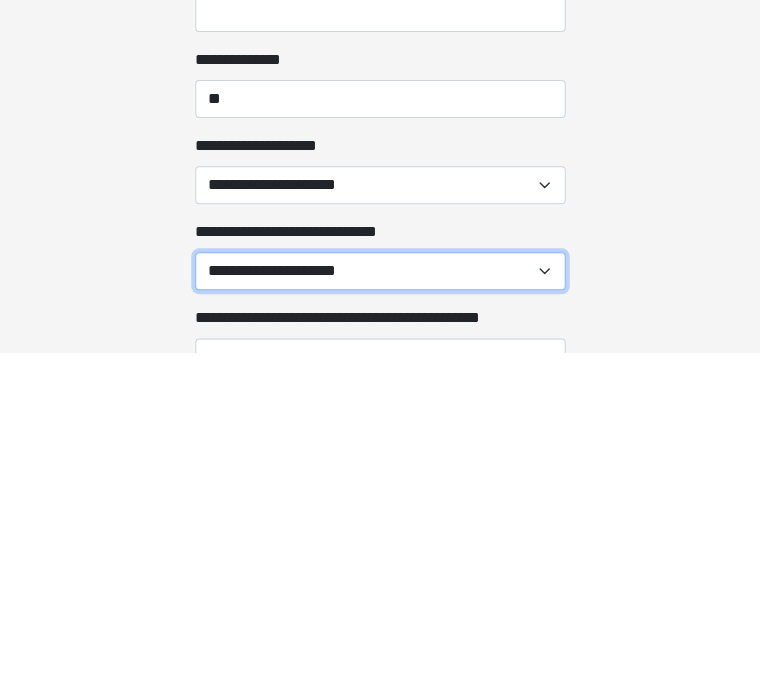 click on "**********" at bounding box center [380, 597] 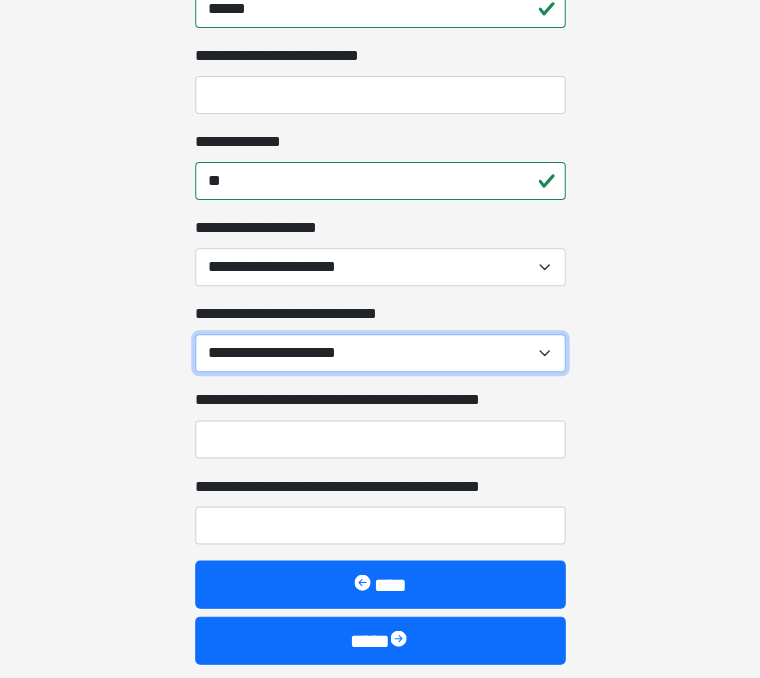 select on "**" 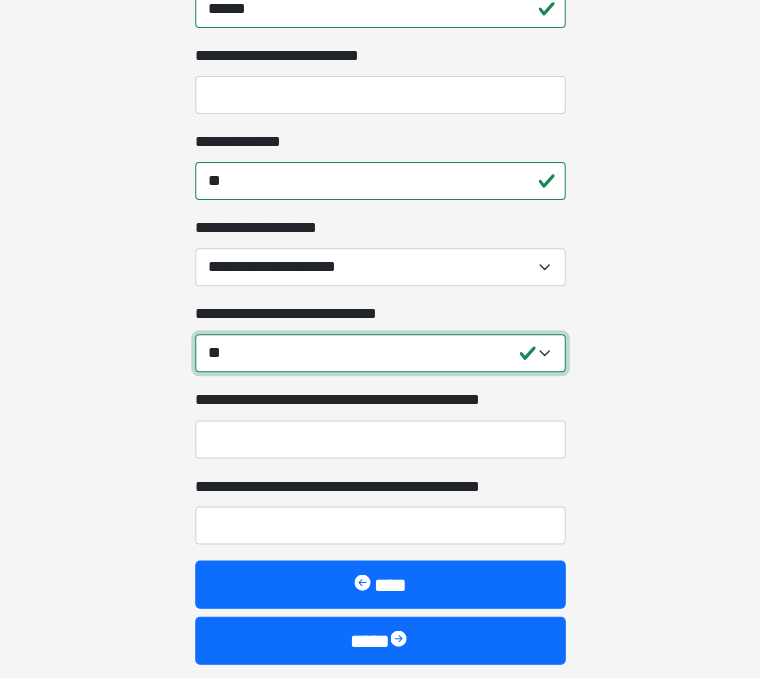 scroll, scrollTop: 4445, scrollLeft: 0, axis: vertical 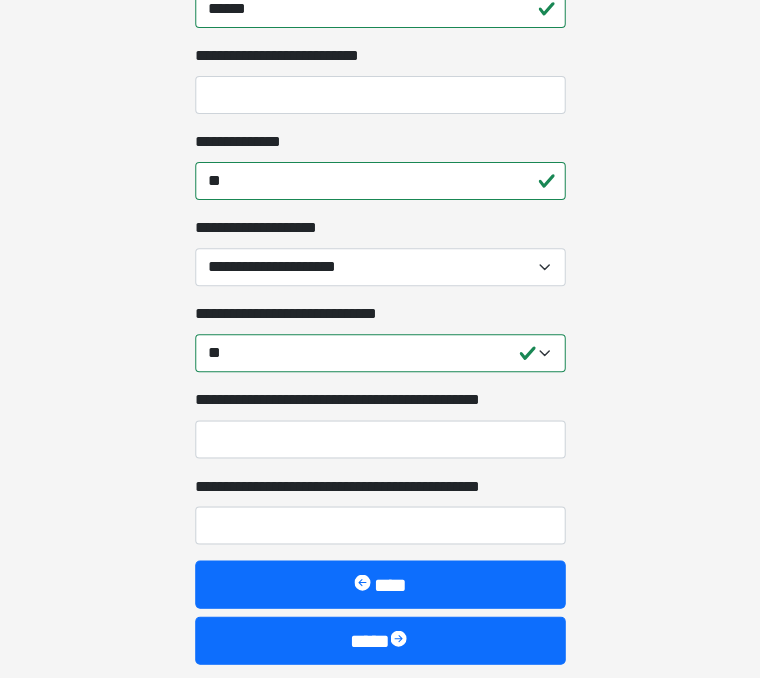 click on "****" at bounding box center (380, 640) 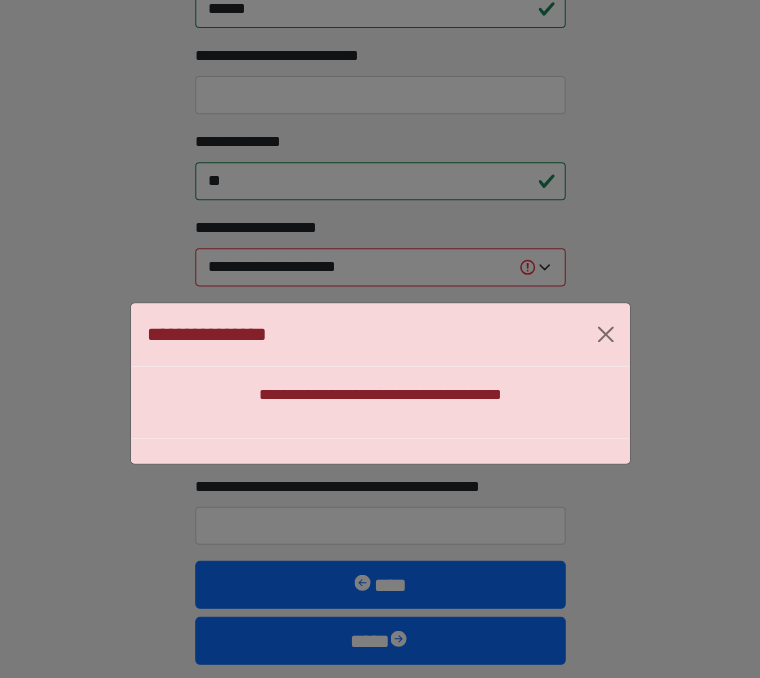 scroll, scrollTop: 4445, scrollLeft: 0, axis: vertical 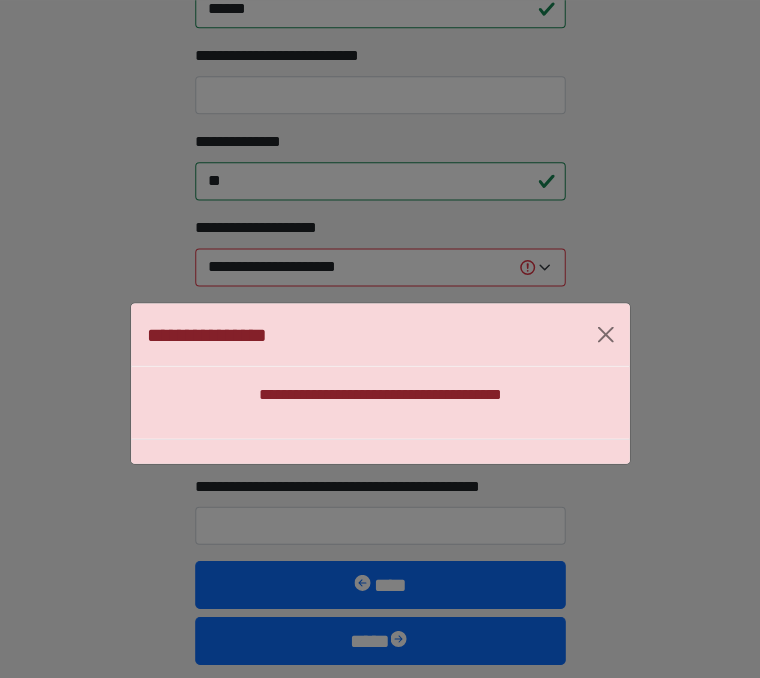 click on "**********" at bounding box center [213, 334] 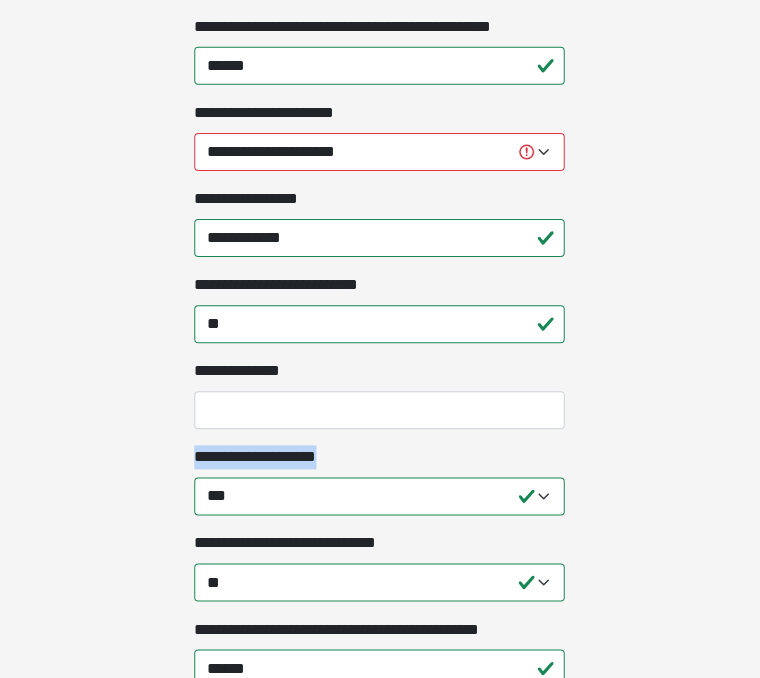 scroll, scrollTop: 3611, scrollLeft: 0, axis: vertical 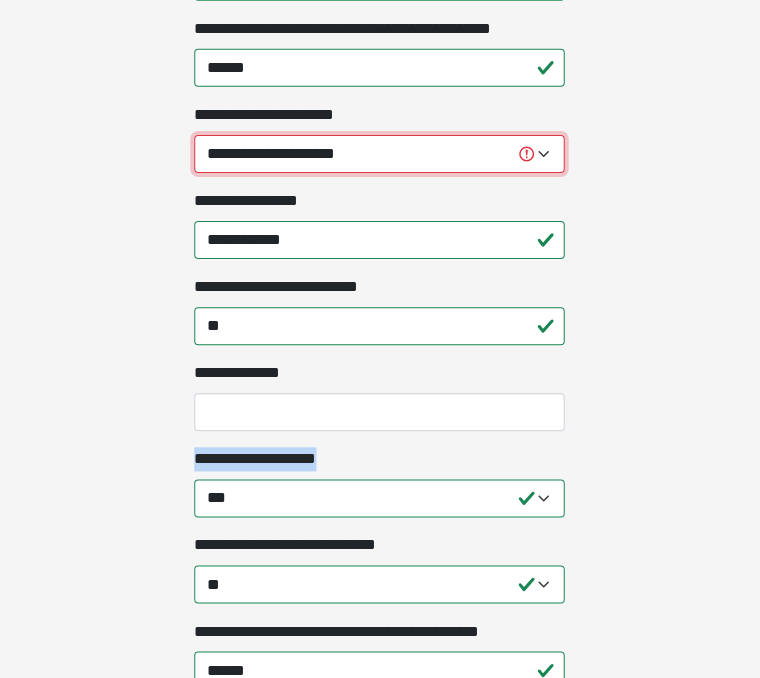 click on "**********" at bounding box center [380, 155] 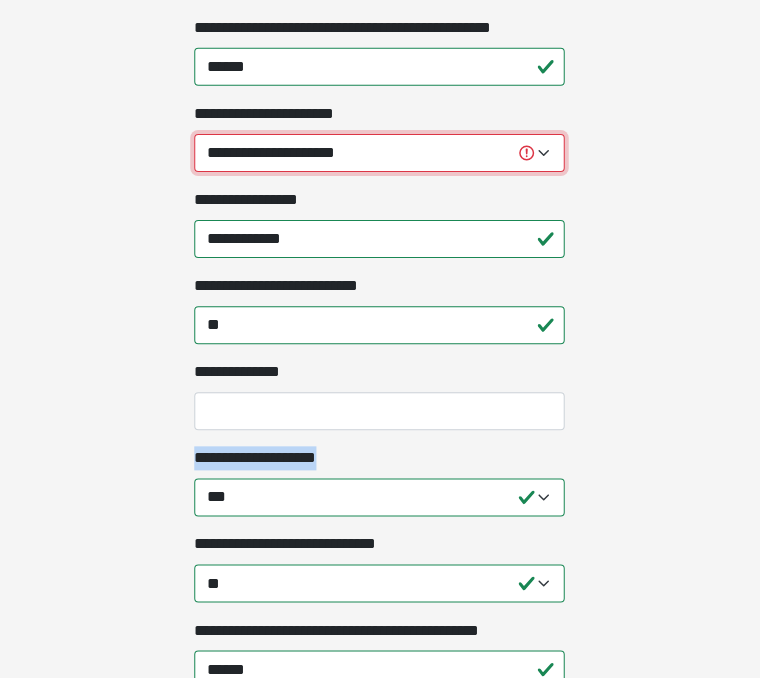 select on "********" 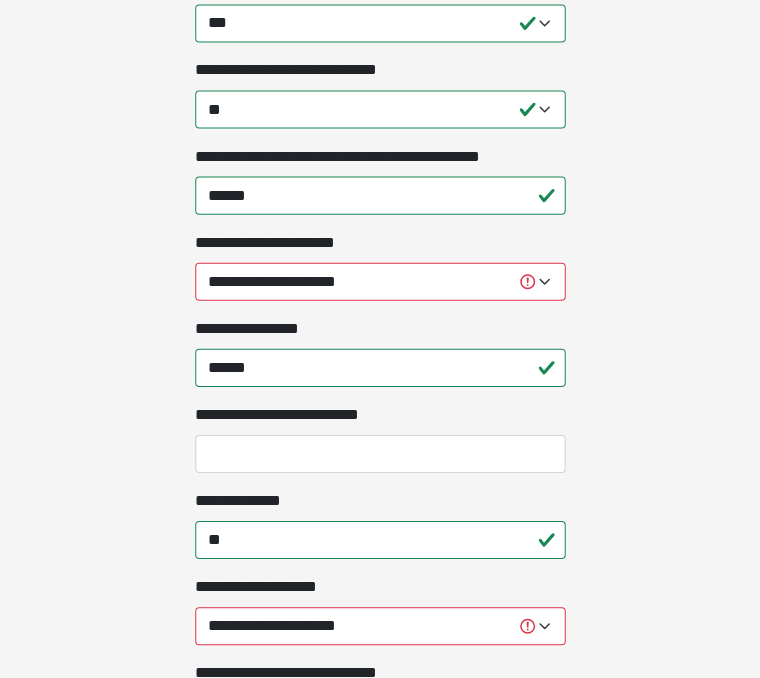 scroll, scrollTop: 4095, scrollLeft: 0, axis: vertical 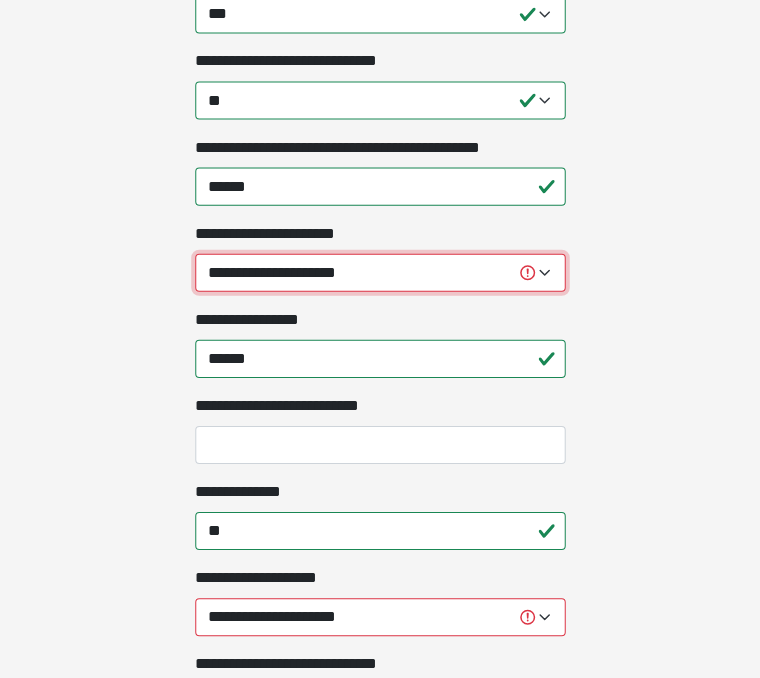 click on "**********" at bounding box center [380, 273] 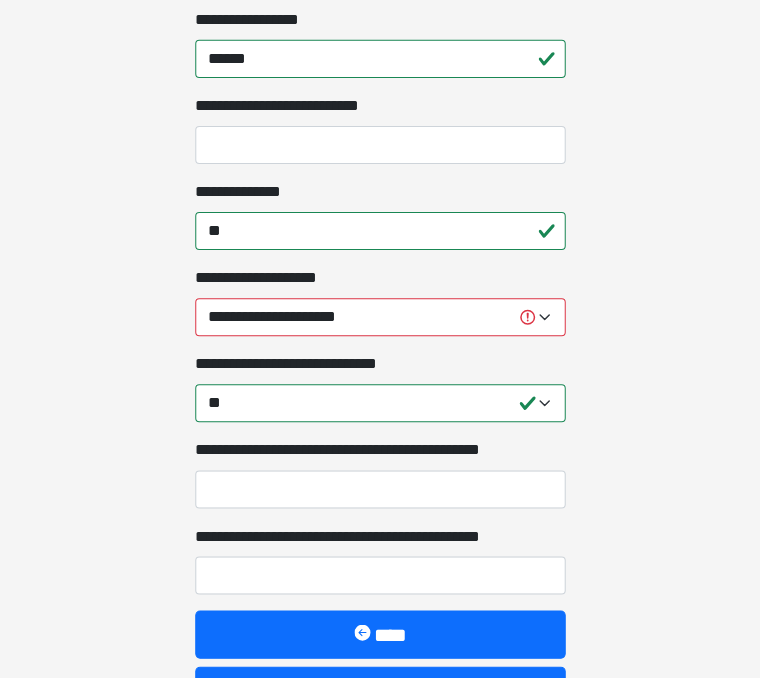 scroll, scrollTop: 4403, scrollLeft: 0, axis: vertical 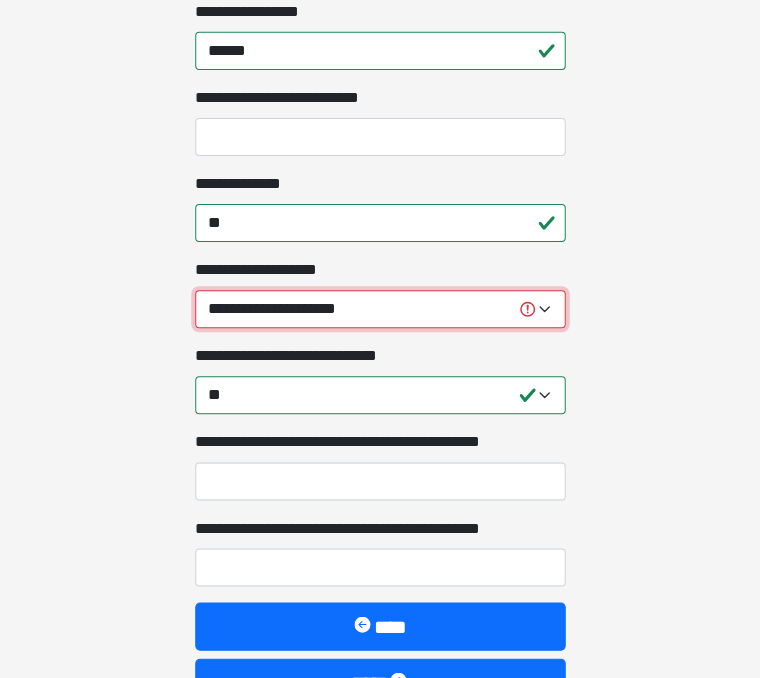 click on "**********" at bounding box center (380, 309) 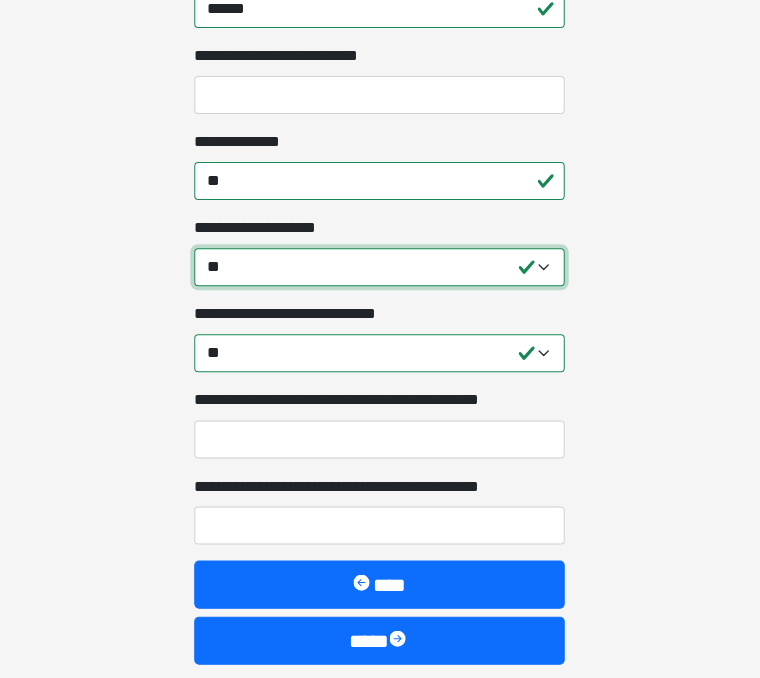 scroll, scrollTop: 4445, scrollLeft: 0, axis: vertical 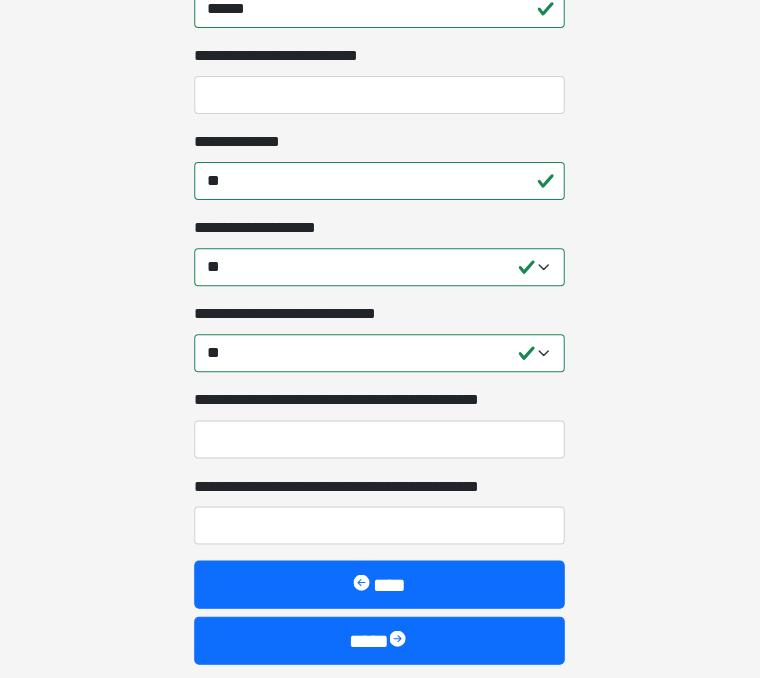 click on "****" at bounding box center [380, 640] 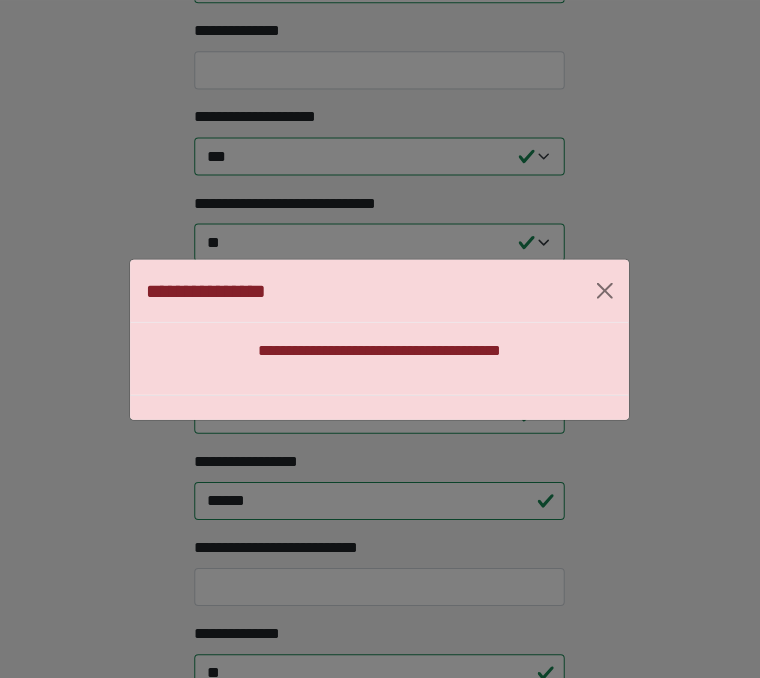 click at bounding box center (605, 290) 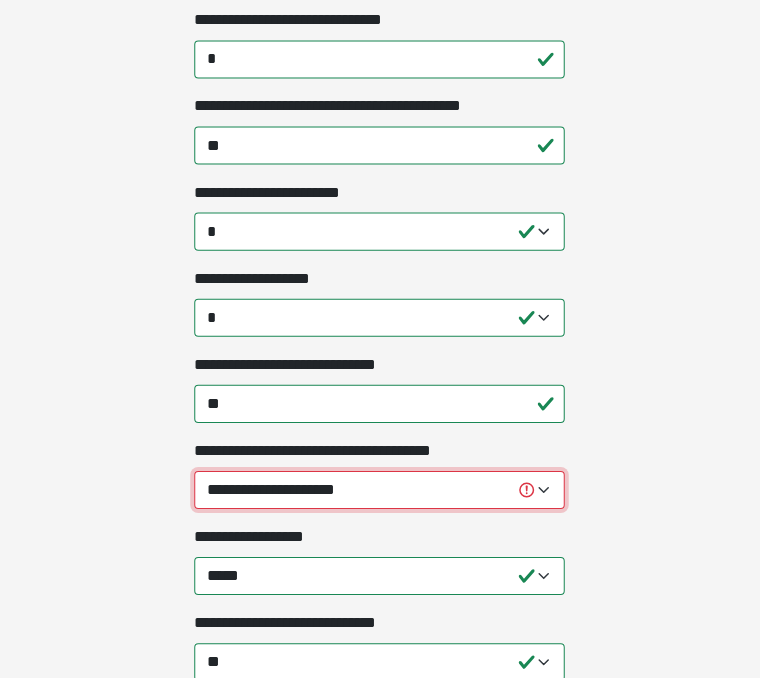 click on "**********" at bounding box center (380, 489) 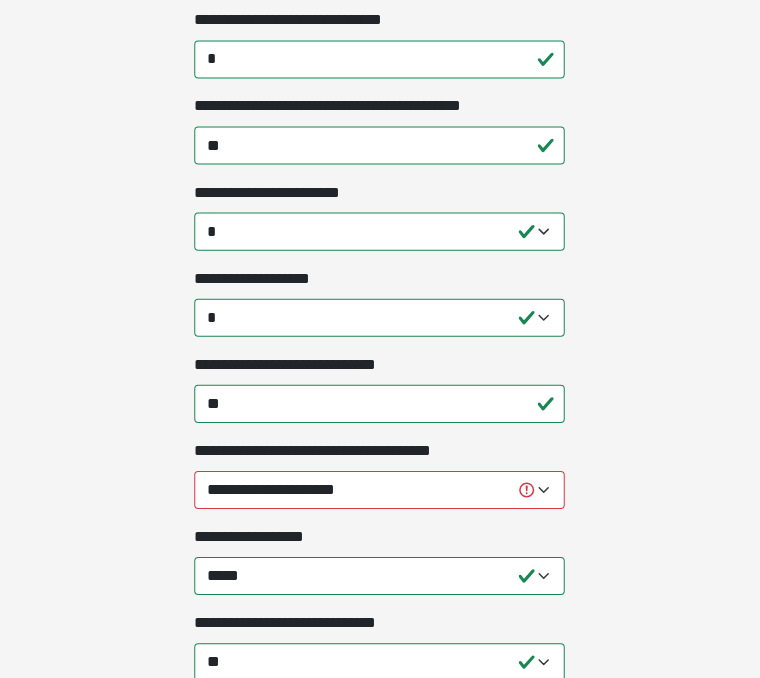 click on "**********" at bounding box center (380, -668) 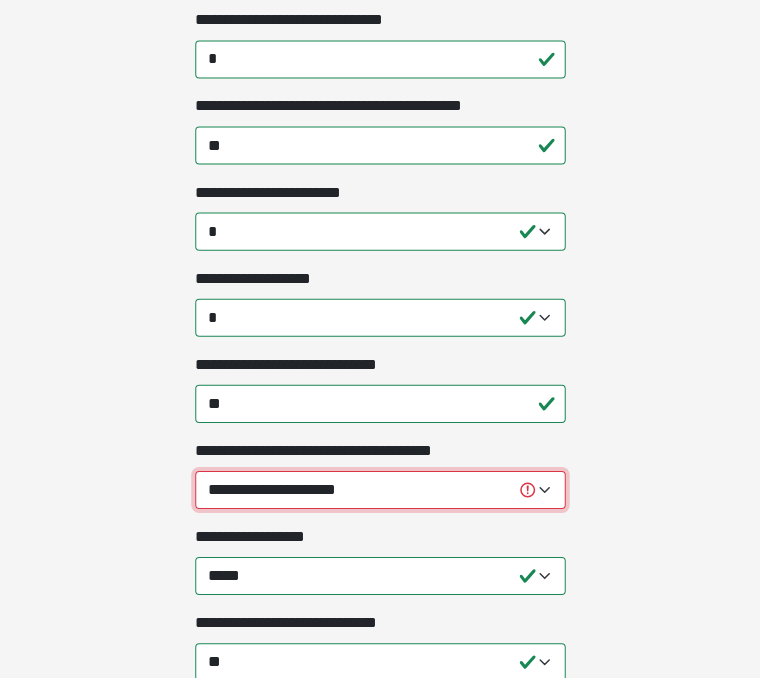 click on "**********" at bounding box center [380, 489] 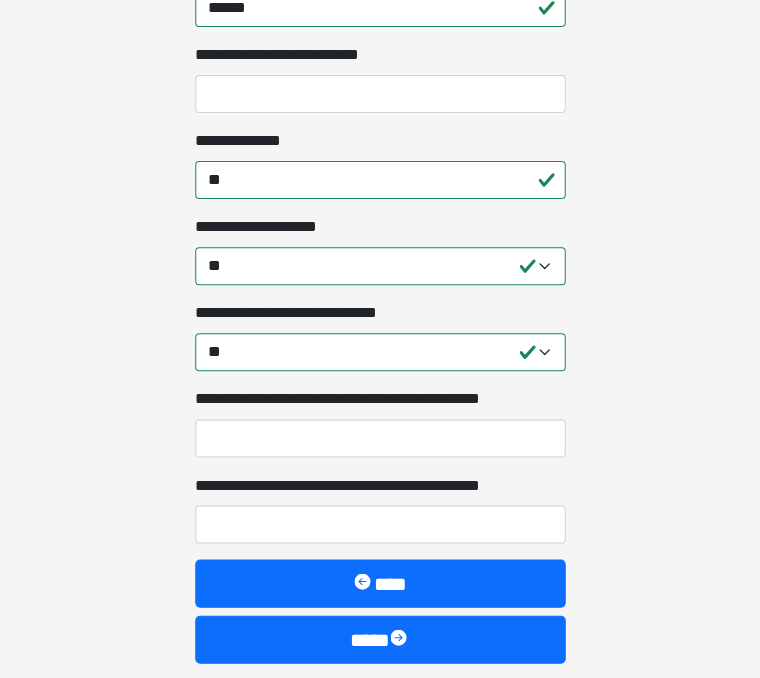 scroll, scrollTop: 4445, scrollLeft: 0, axis: vertical 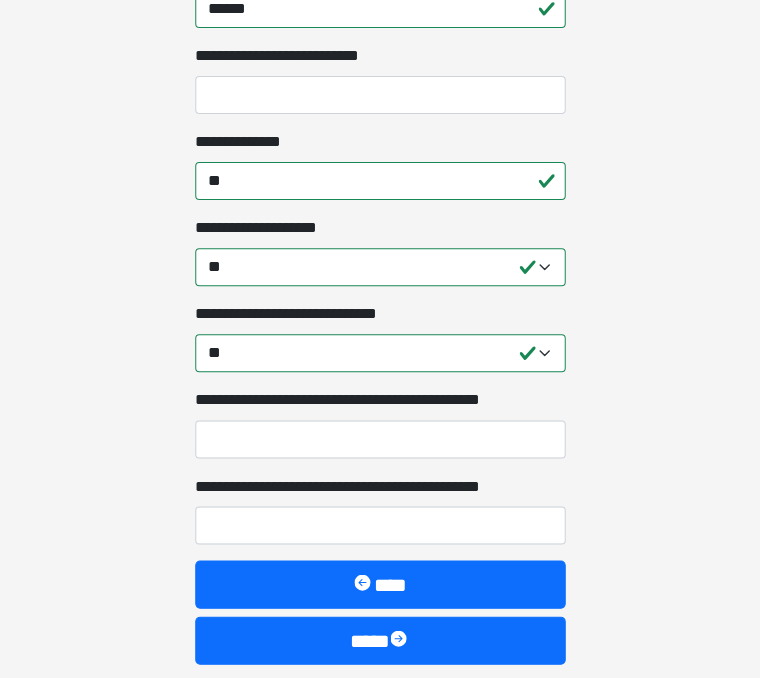 click on "****" at bounding box center [380, 640] 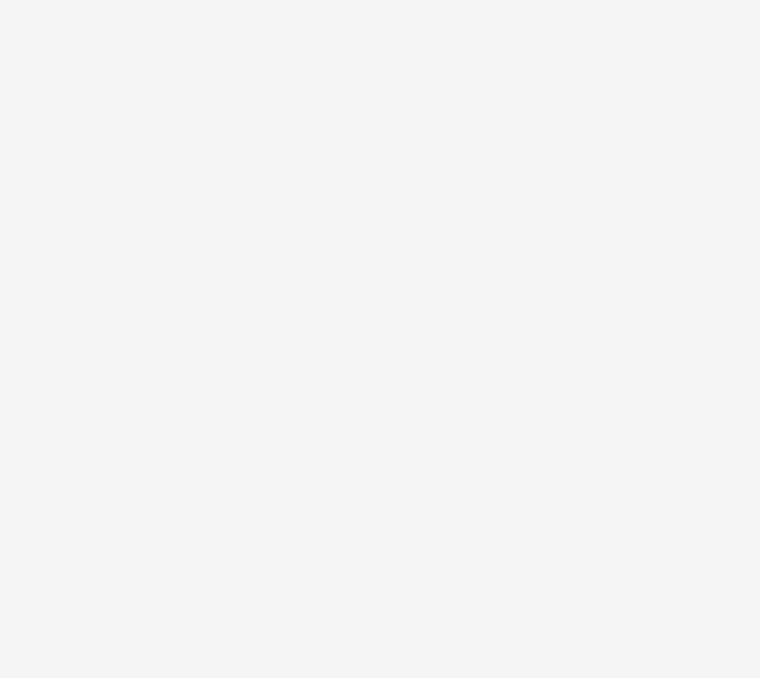 scroll, scrollTop: 9, scrollLeft: 0, axis: vertical 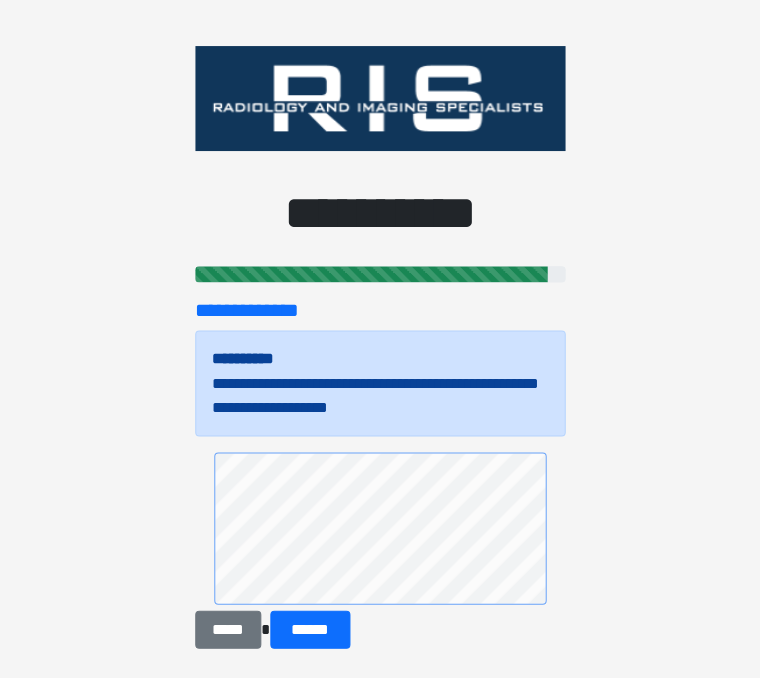 click on "******" at bounding box center (310, 629) 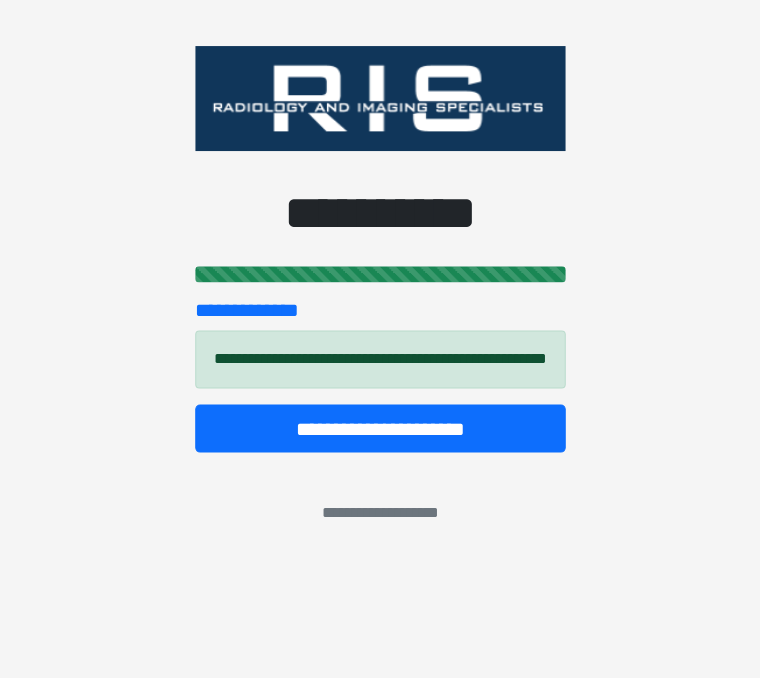 scroll, scrollTop: 0, scrollLeft: 0, axis: both 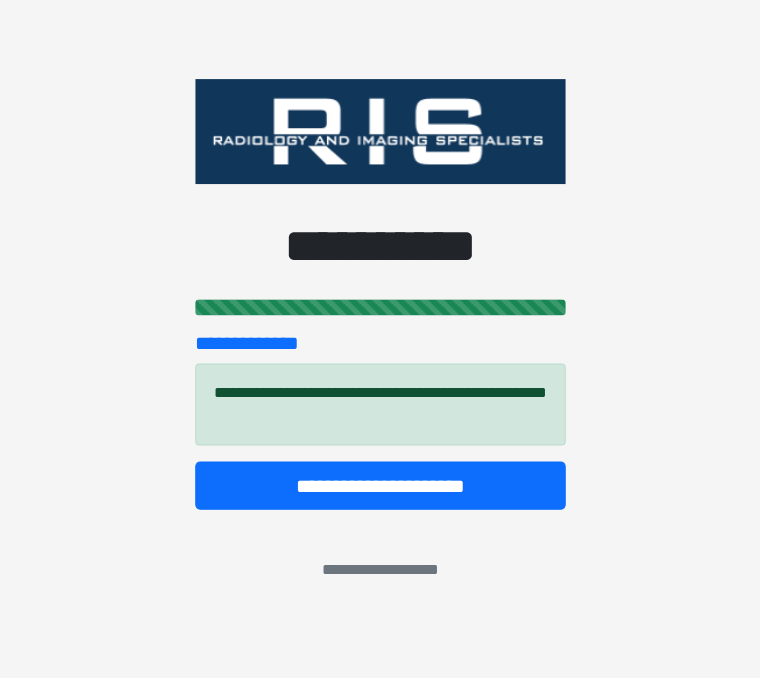 click on "**********" at bounding box center (380, 486) 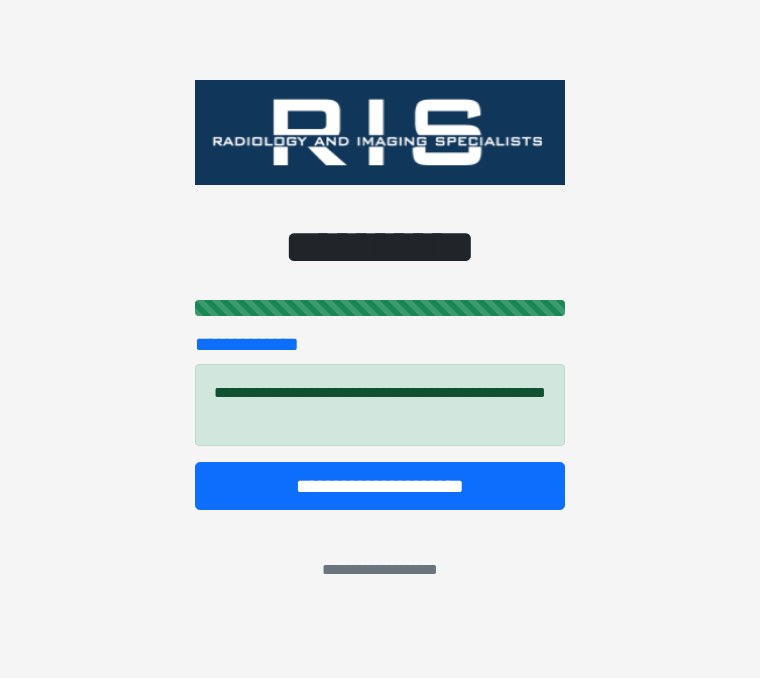 click on "**********" at bounding box center [380, 339] 